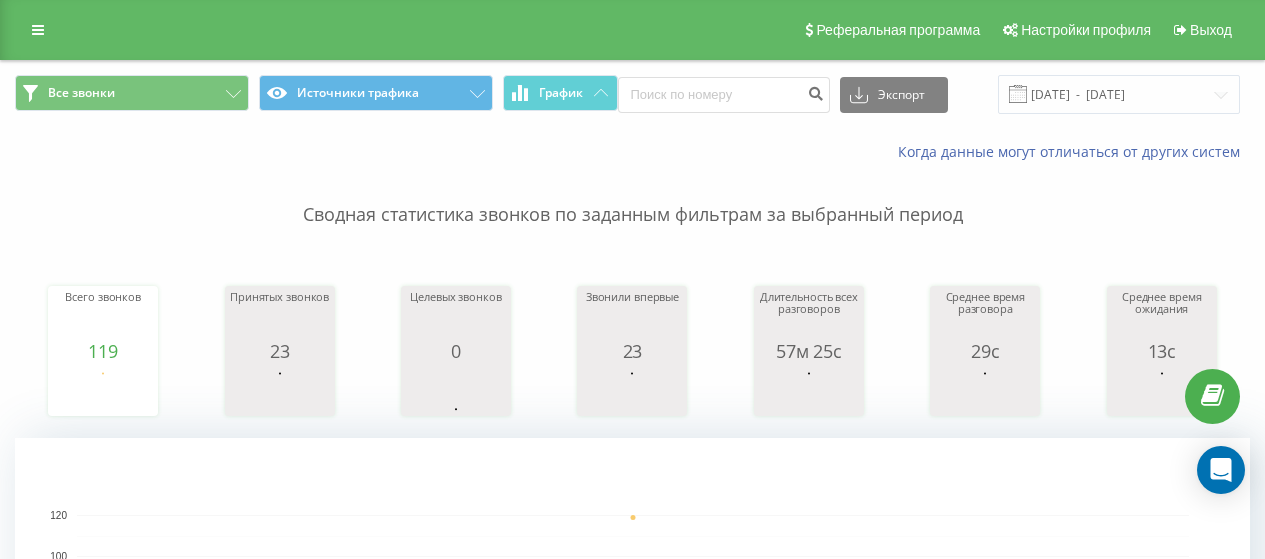 scroll, scrollTop: 0, scrollLeft: 0, axis: both 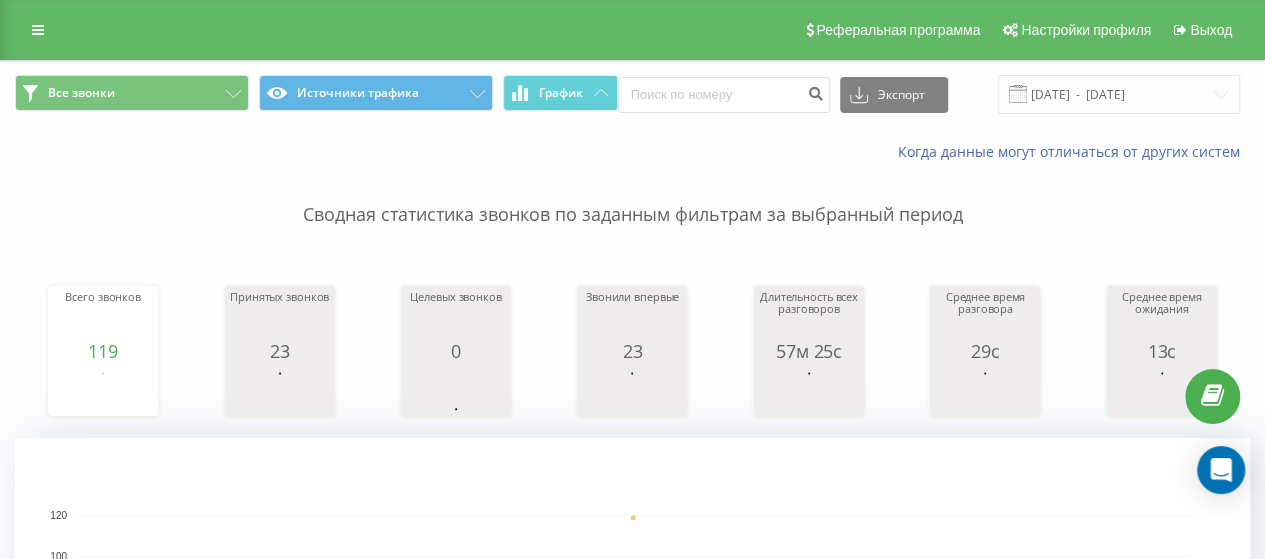 drag, startPoint x: 0, startPoint y: 0, endPoint x: 580, endPoint y: 173, distance: 605.25116 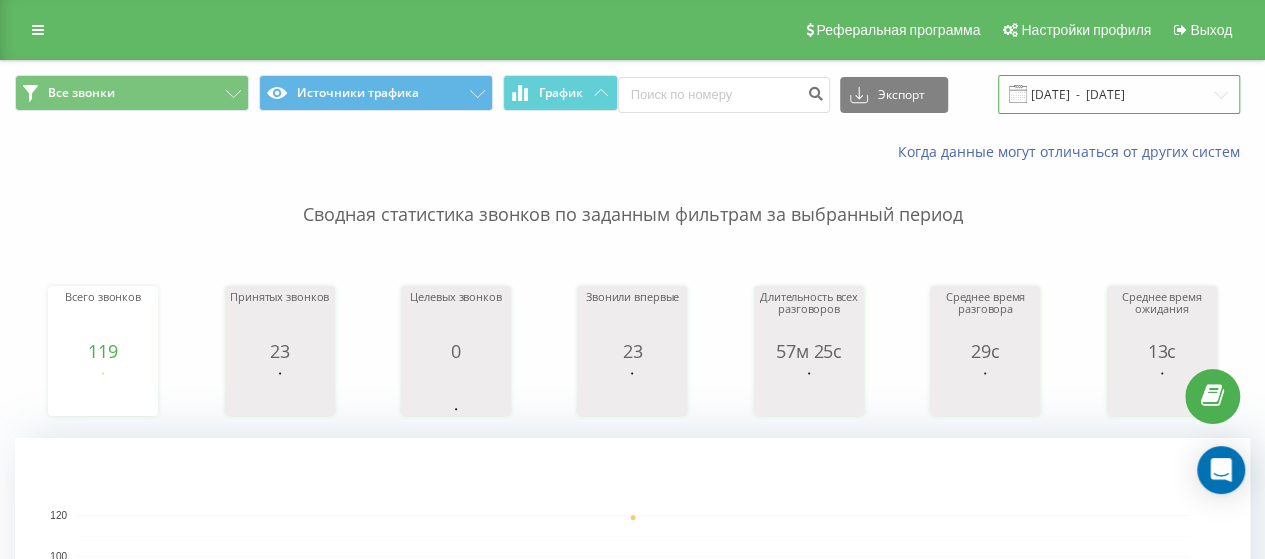 click on "20.07.2025  -  20.07.2025" at bounding box center (1119, 94) 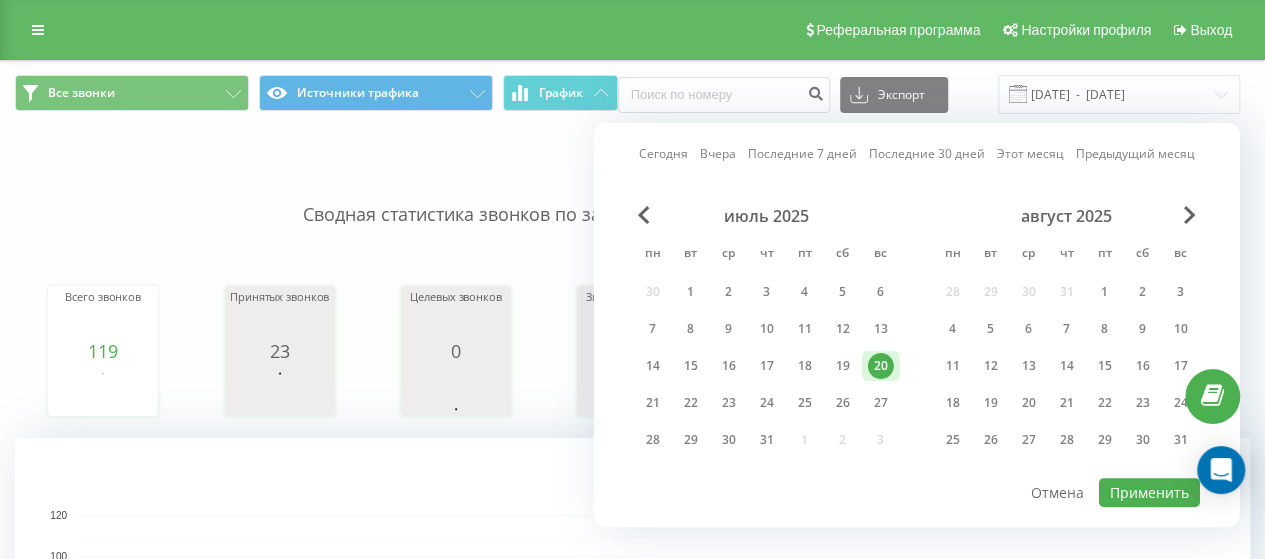 click on "Сегодня" at bounding box center (663, 153) 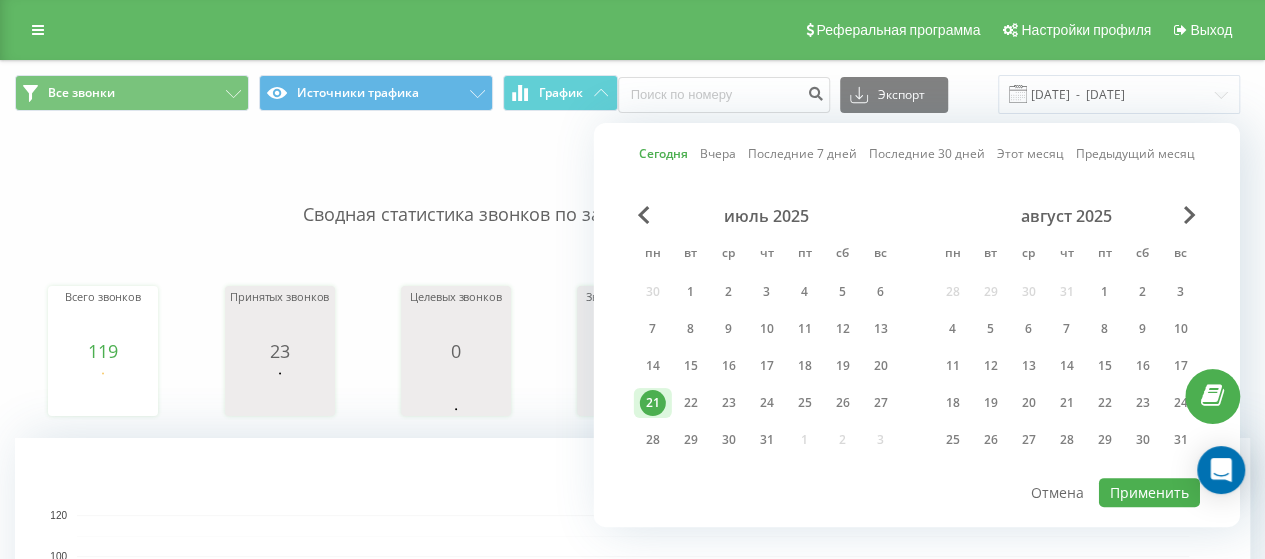 click on "Сводная статистика звонков по заданным фильтрам за выбранный период" at bounding box center [632, 195] 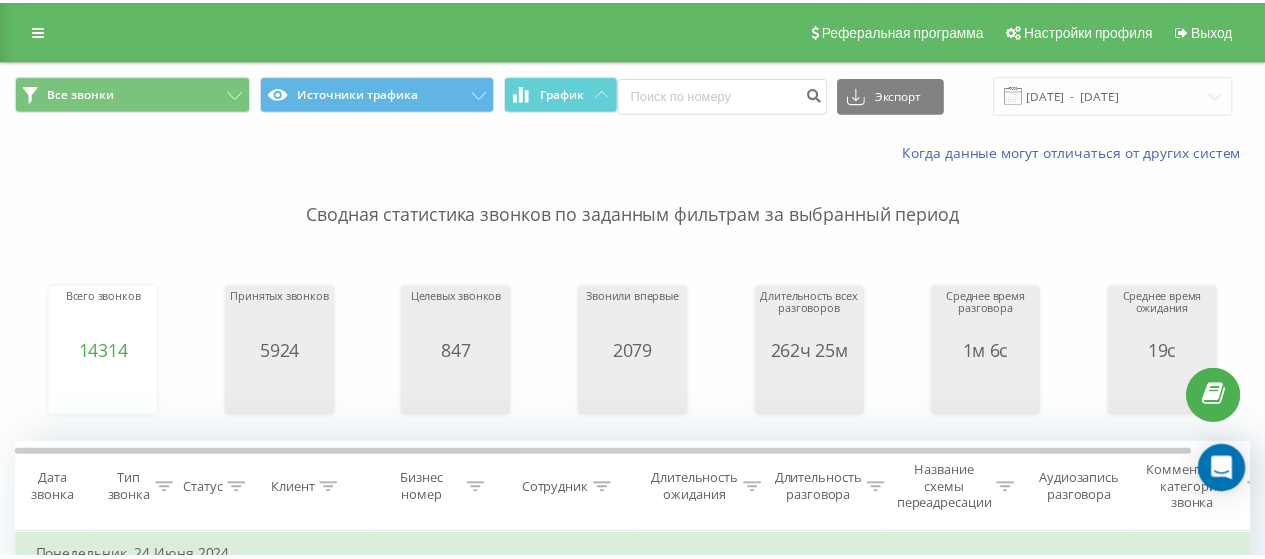 scroll, scrollTop: 0, scrollLeft: 0, axis: both 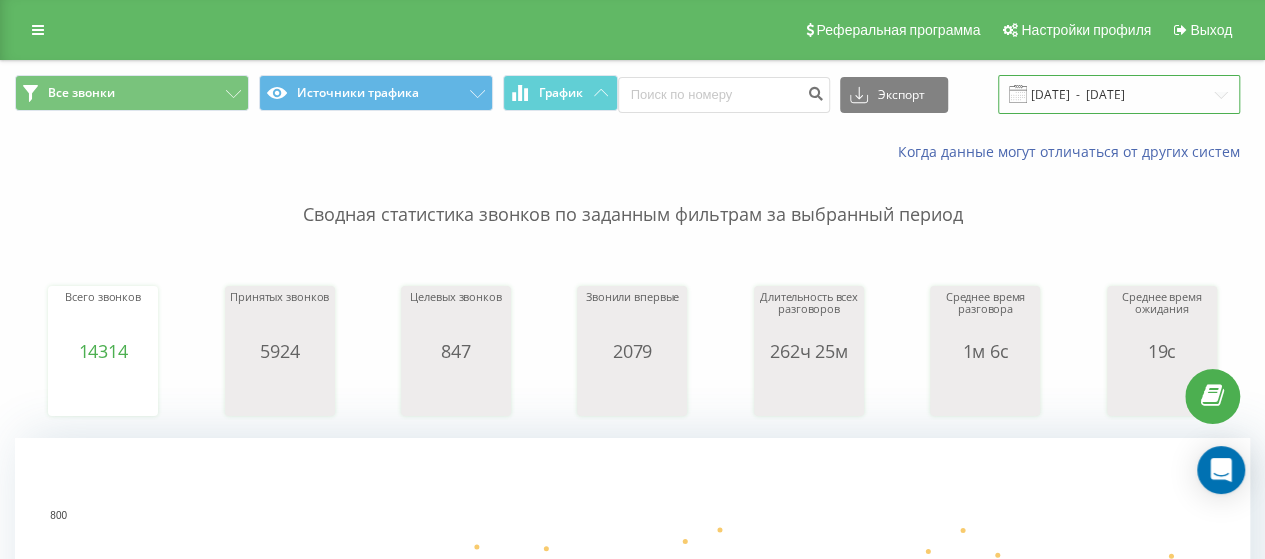 click on "24.05.2024  -  24.06.2024" at bounding box center [1119, 94] 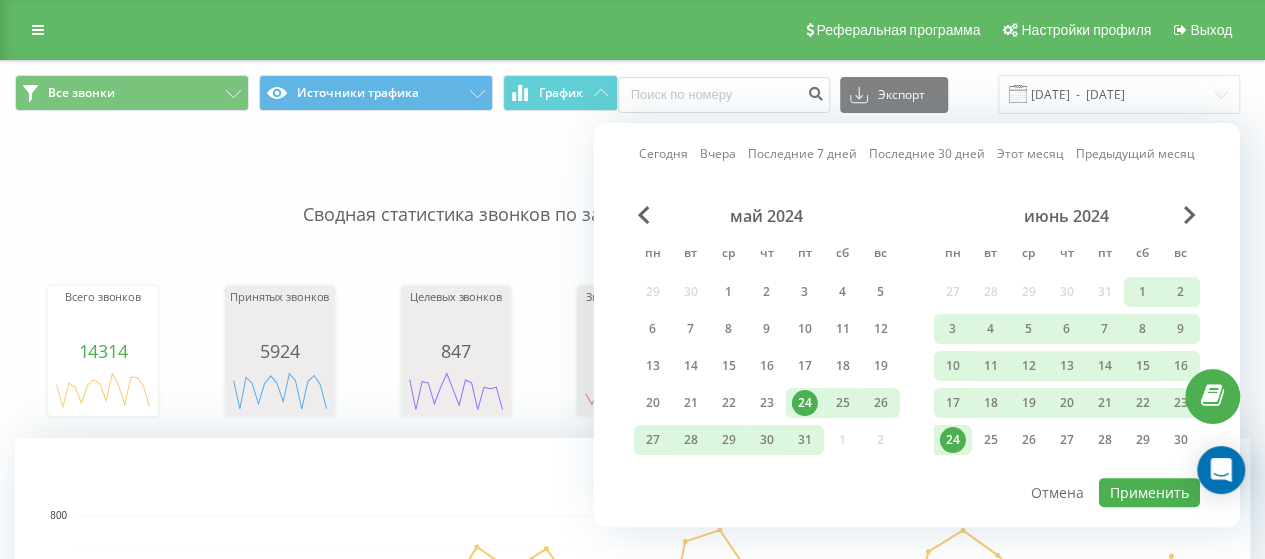click on "Сегодня" at bounding box center (663, 153) 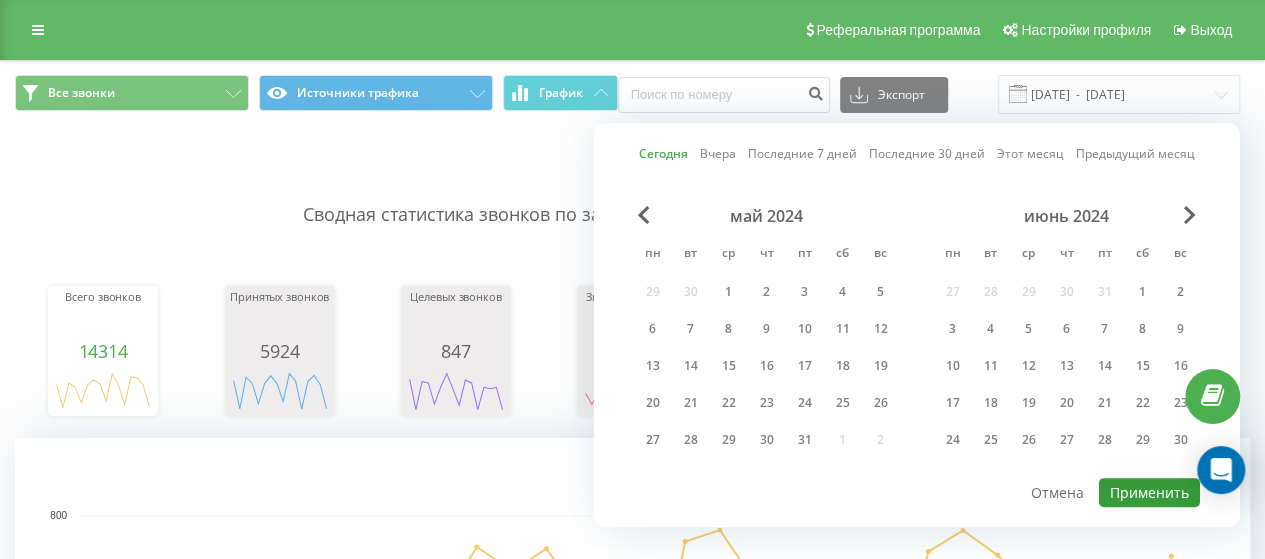 click on "Применить" at bounding box center [1149, 492] 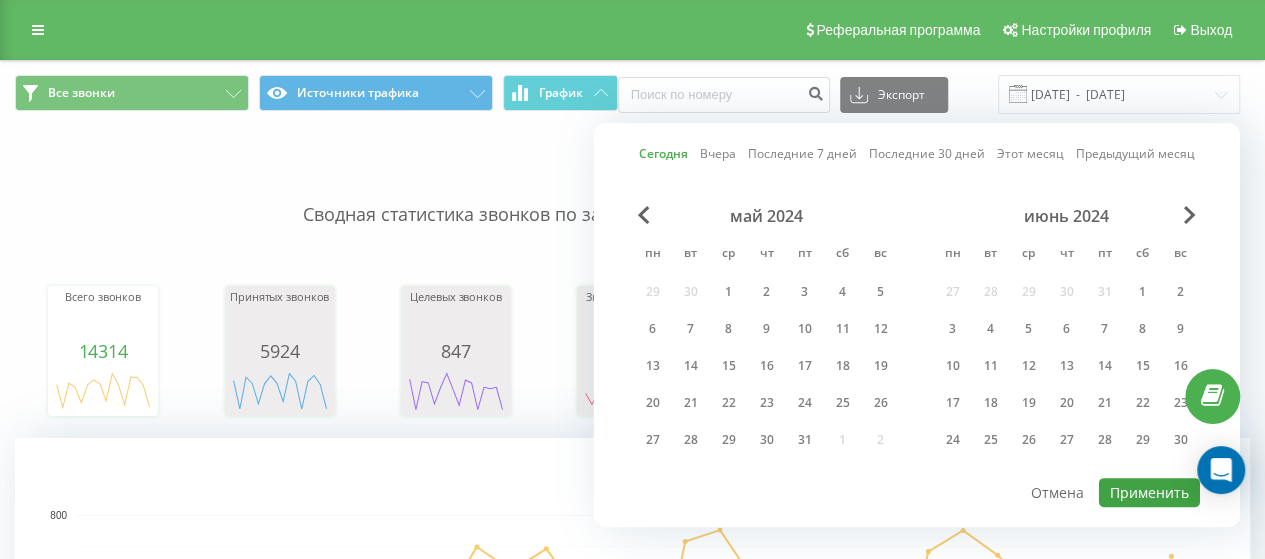 type on "21.07.2025  -  21.07.2025" 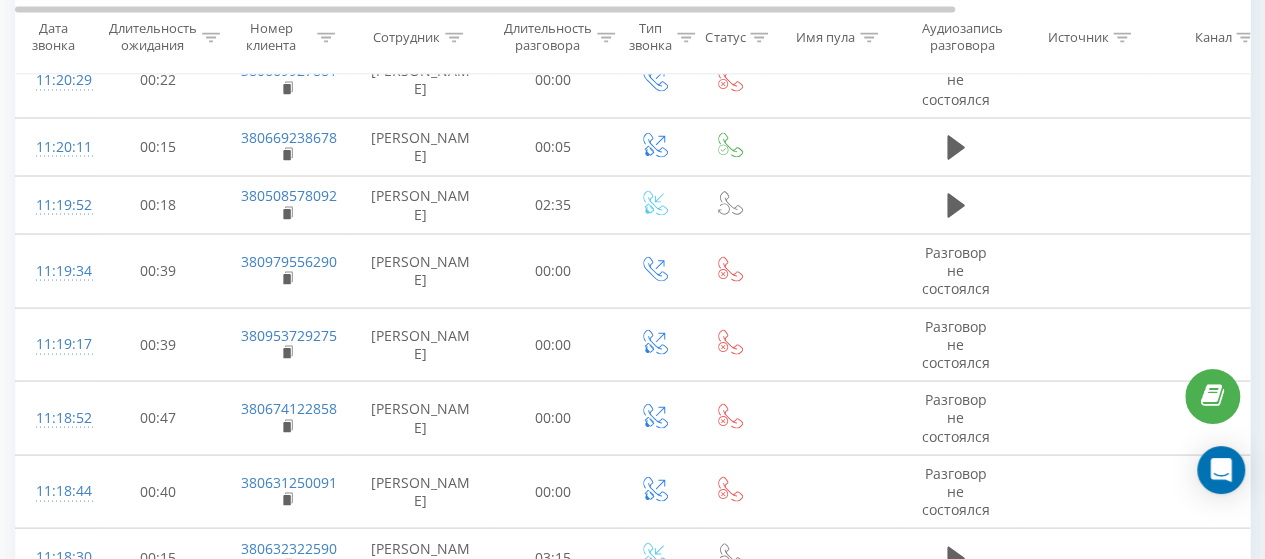 scroll, scrollTop: 2156, scrollLeft: 0, axis: vertical 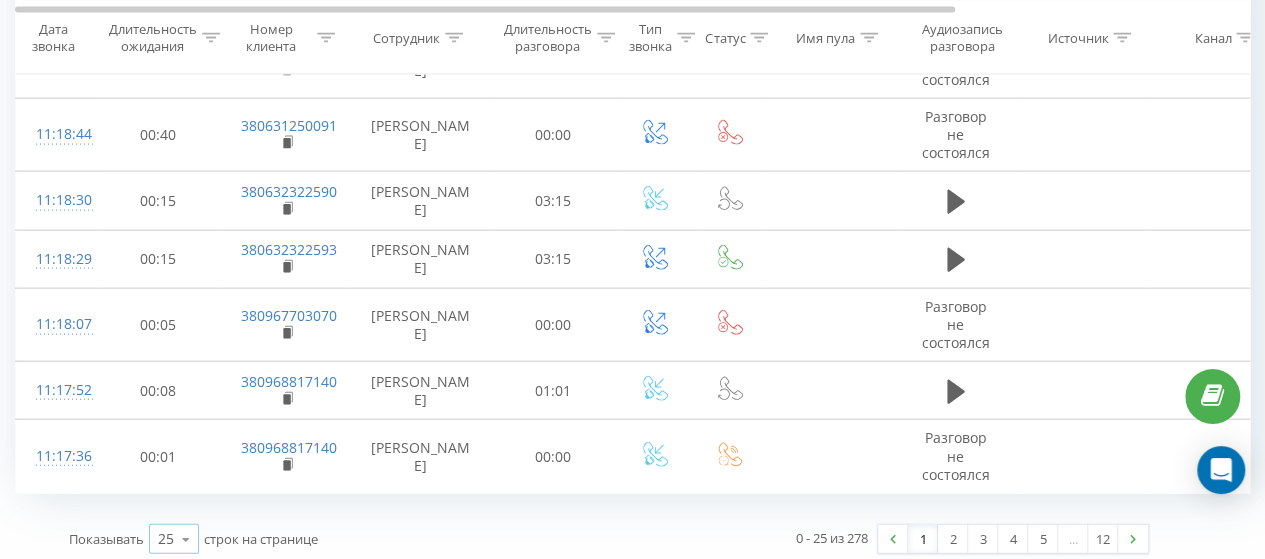 click at bounding box center (186, 539) 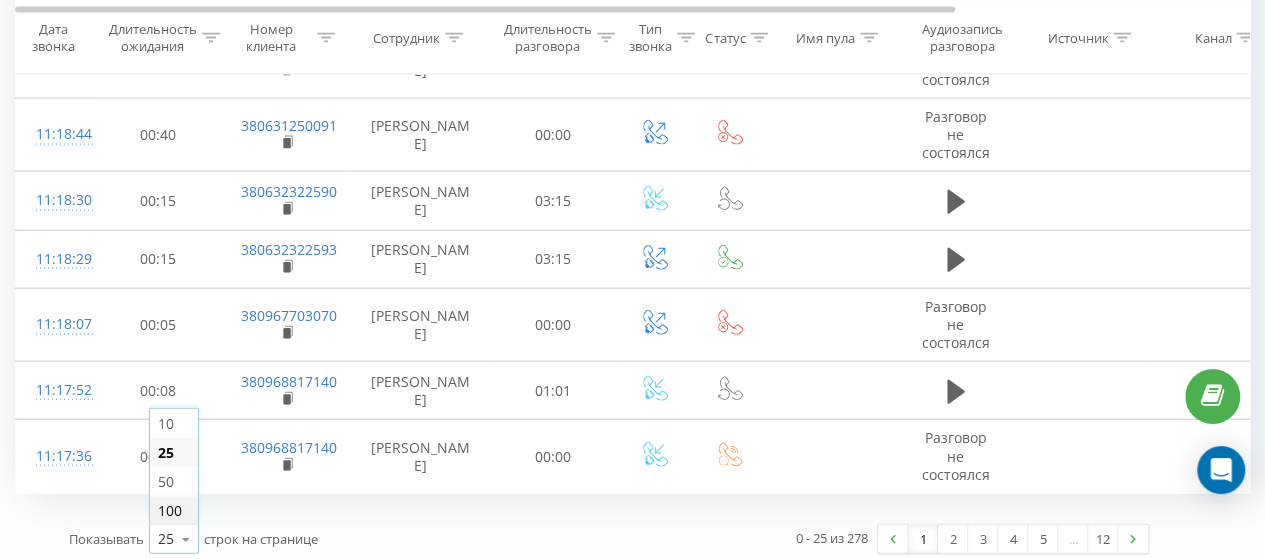 click on "100" at bounding box center [170, 510] 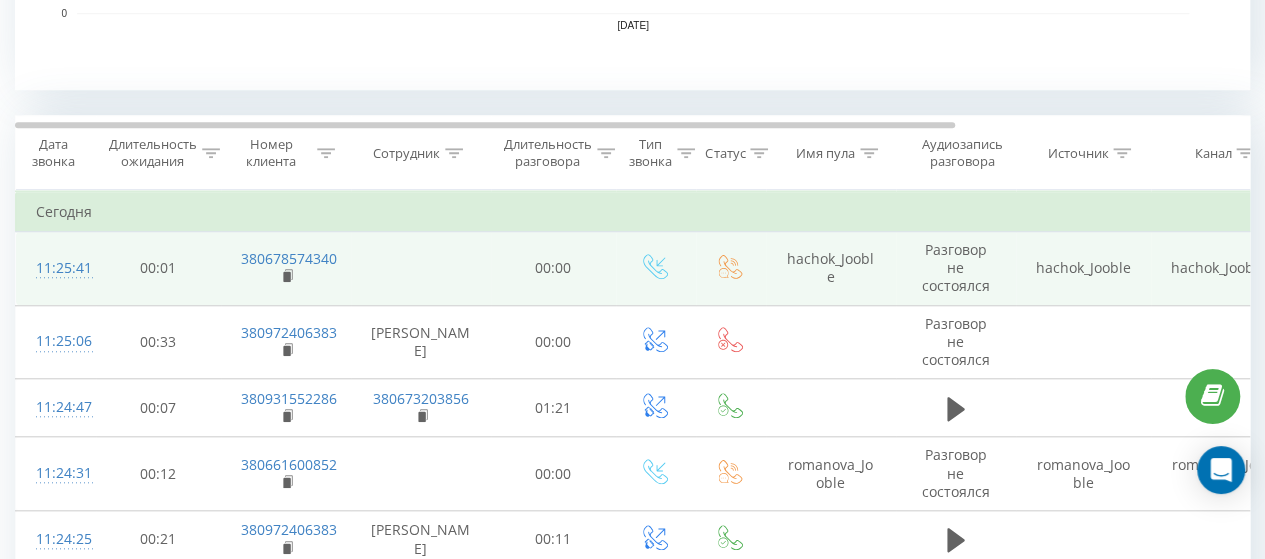 scroll, scrollTop: 800, scrollLeft: 0, axis: vertical 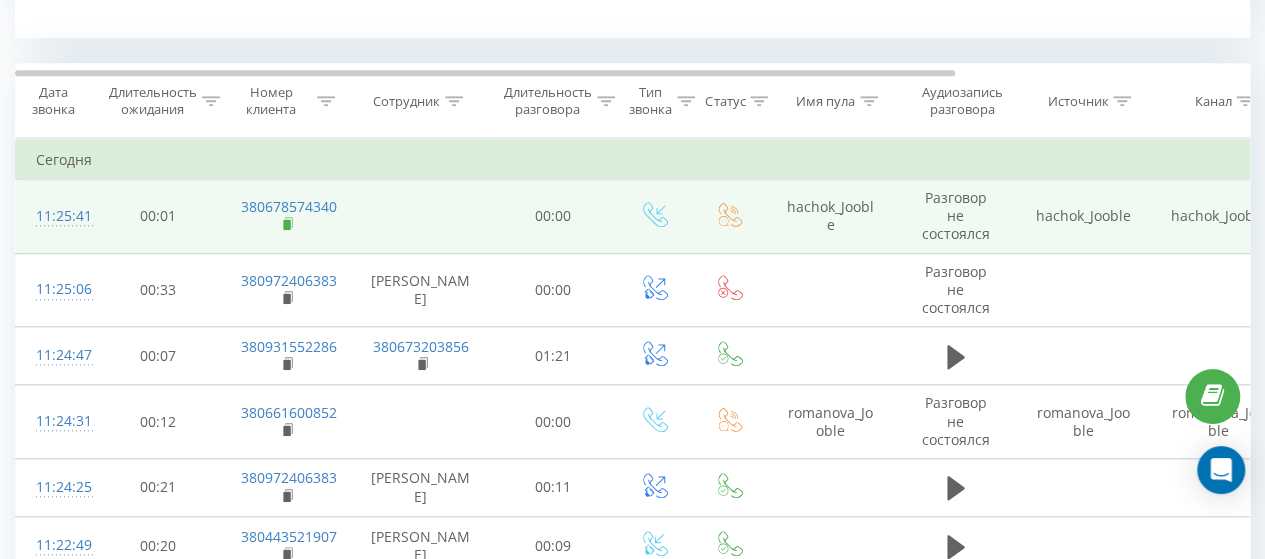 click 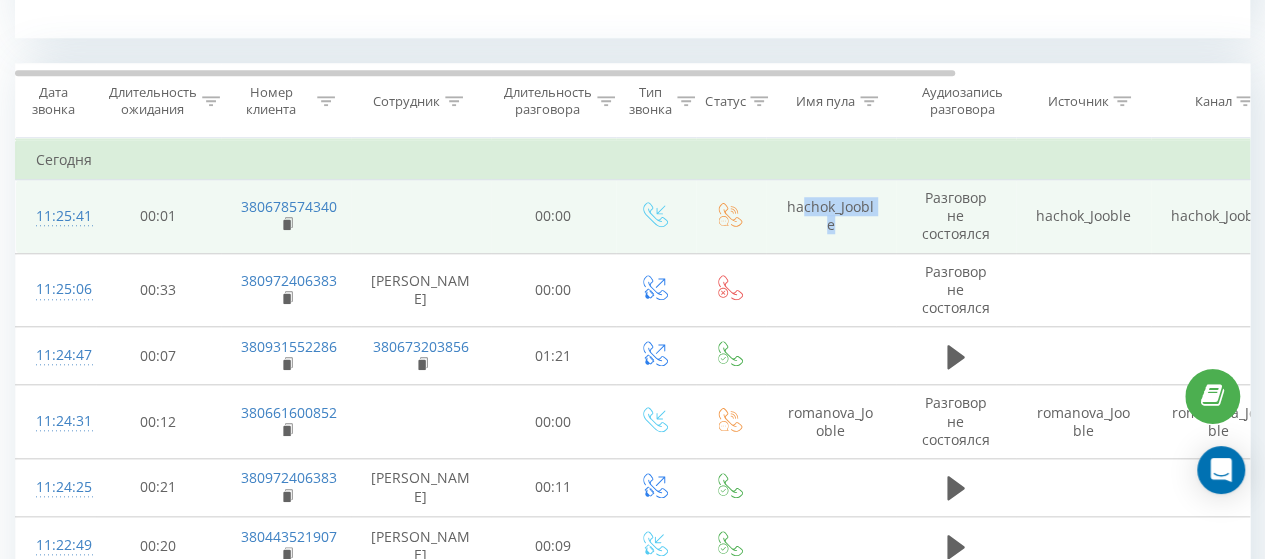 drag, startPoint x: 877, startPoint y: 228, endPoint x: 802, endPoint y: 201, distance: 79.71198 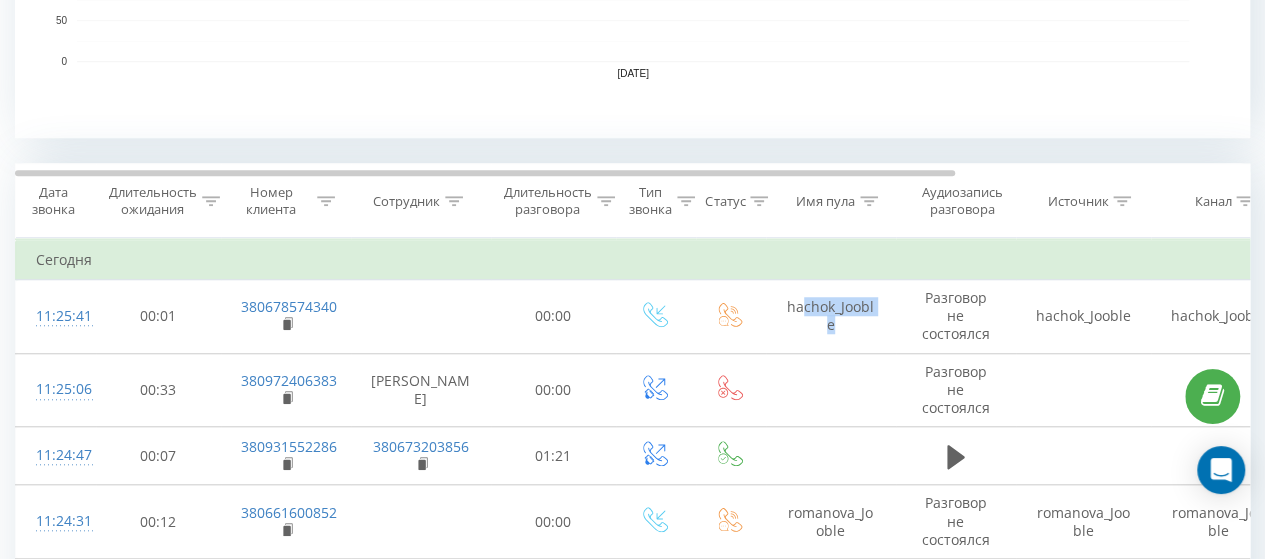 scroll, scrollTop: 1000, scrollLeft: 0, axis: vertical 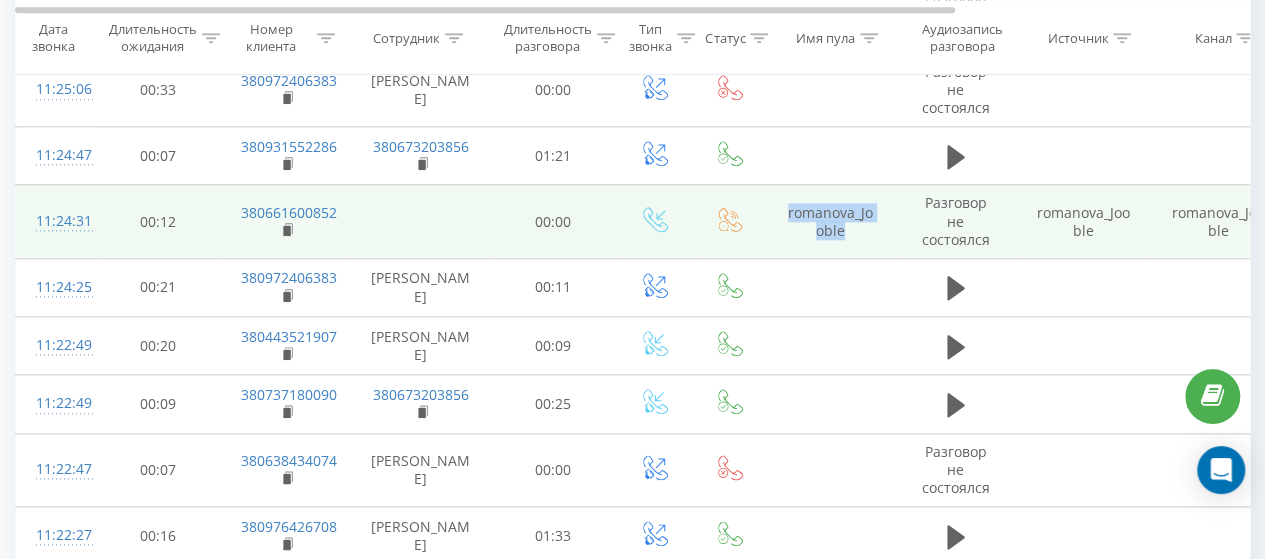 drag, startPoint x: 850, startPoint y: 228, endPoint x: 786, endPoint y: 207, distance: 67.357254 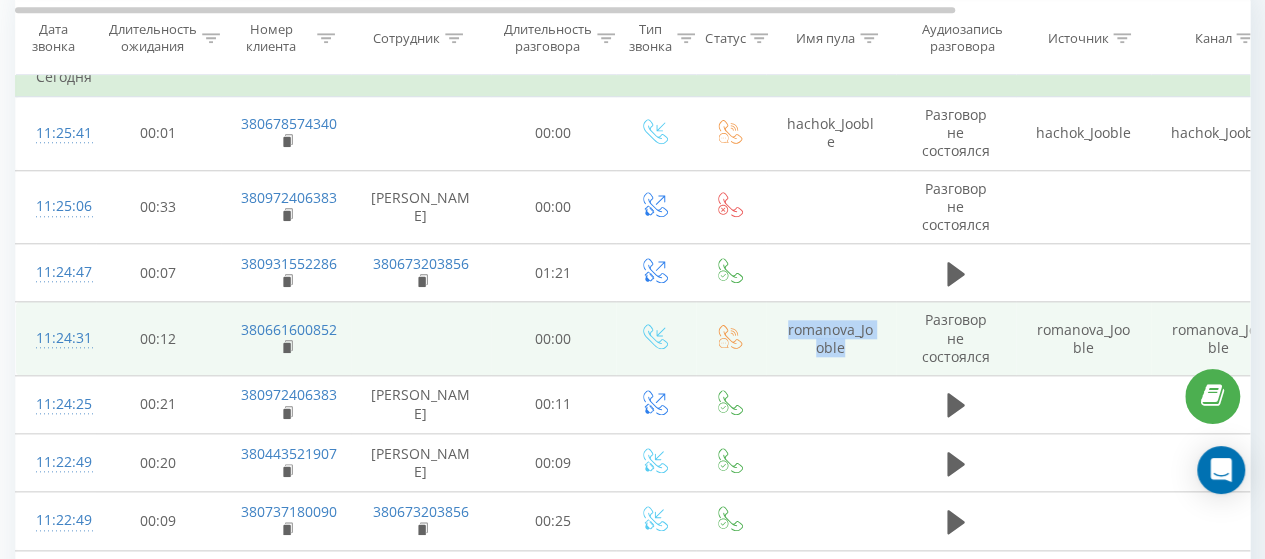 scroll, scrollTop: 900, scrollLeft: 0, axis: vertical 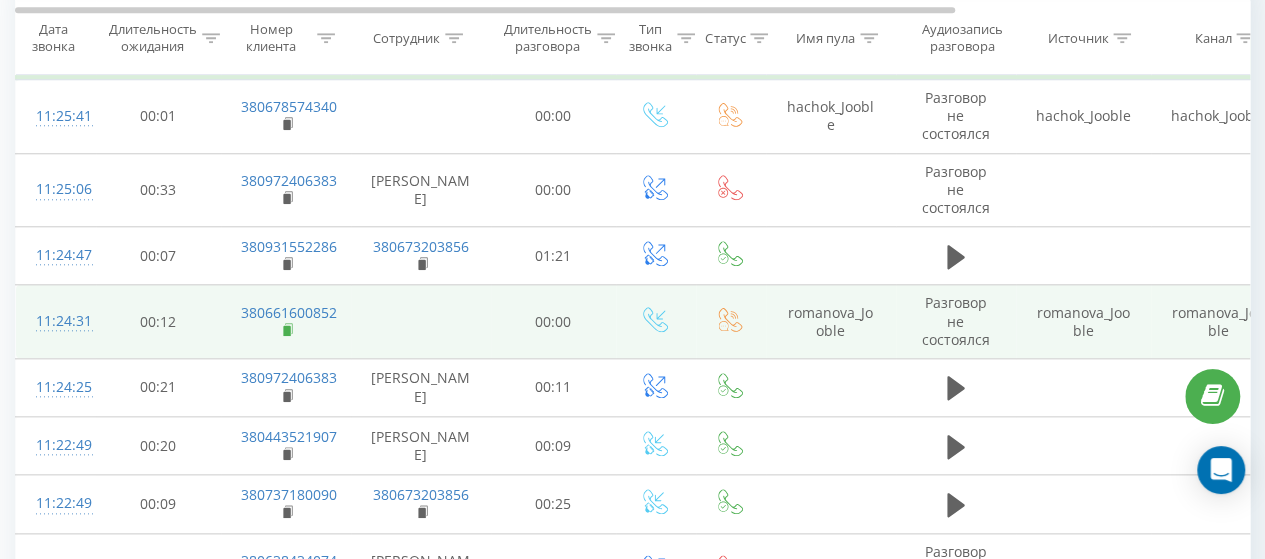 click 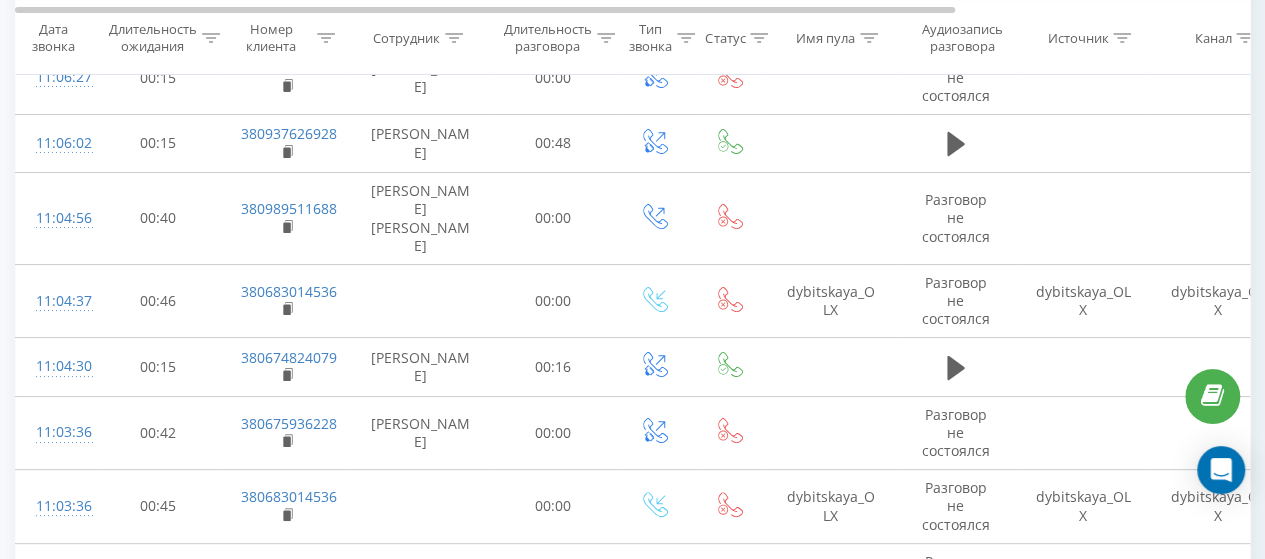 scroll, scrollTop: 3800, scrollLeft: 0, axis: vertical 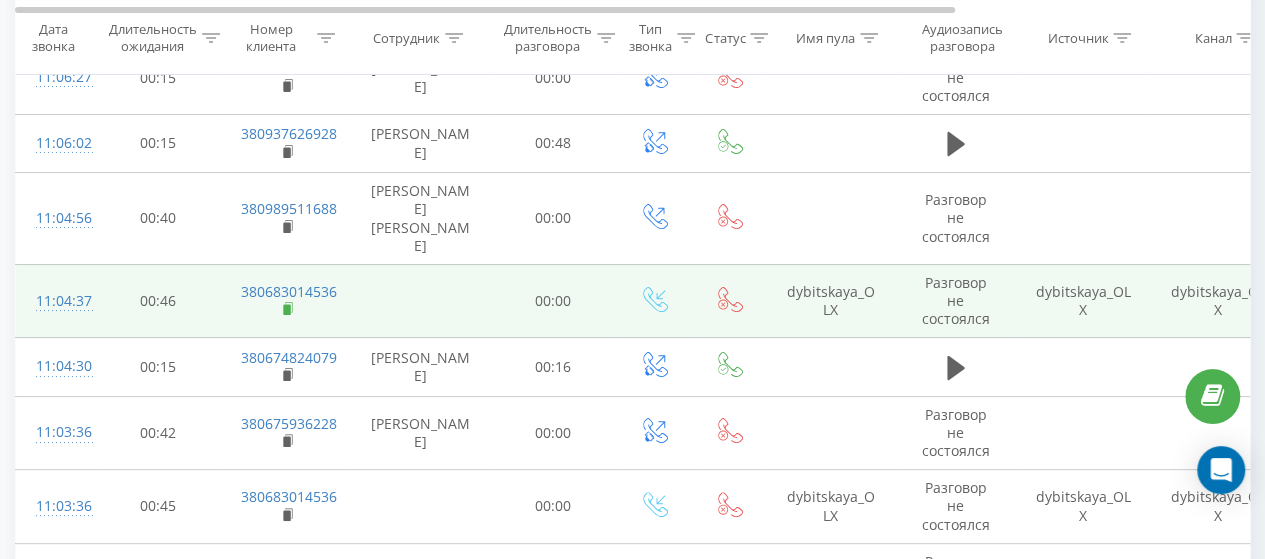click 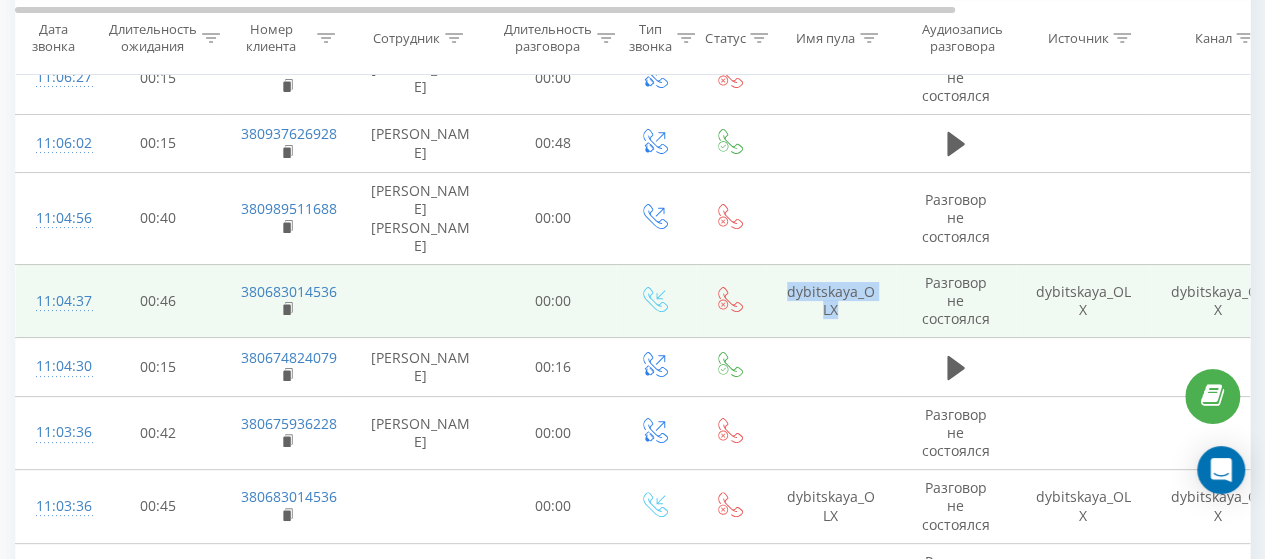 drag, startPoint x: 860, startPoint y: 221, endPoint x: 803, endPoint y: 239, distance: 59.77458 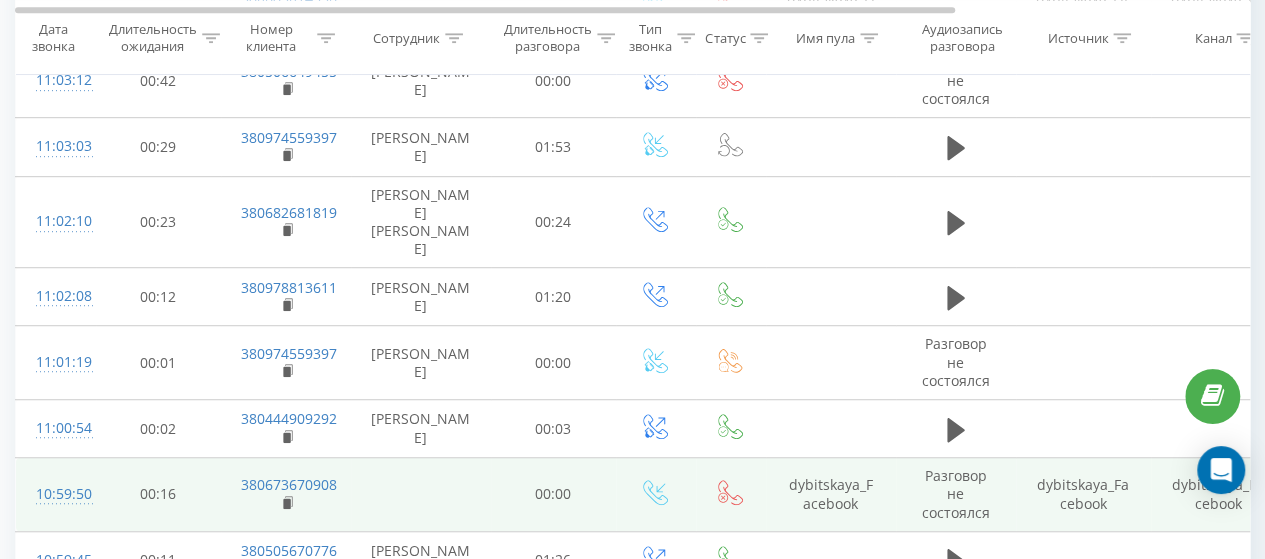 scroll, scrollTop: 4500, scrollLeft: 0, axis: vertical 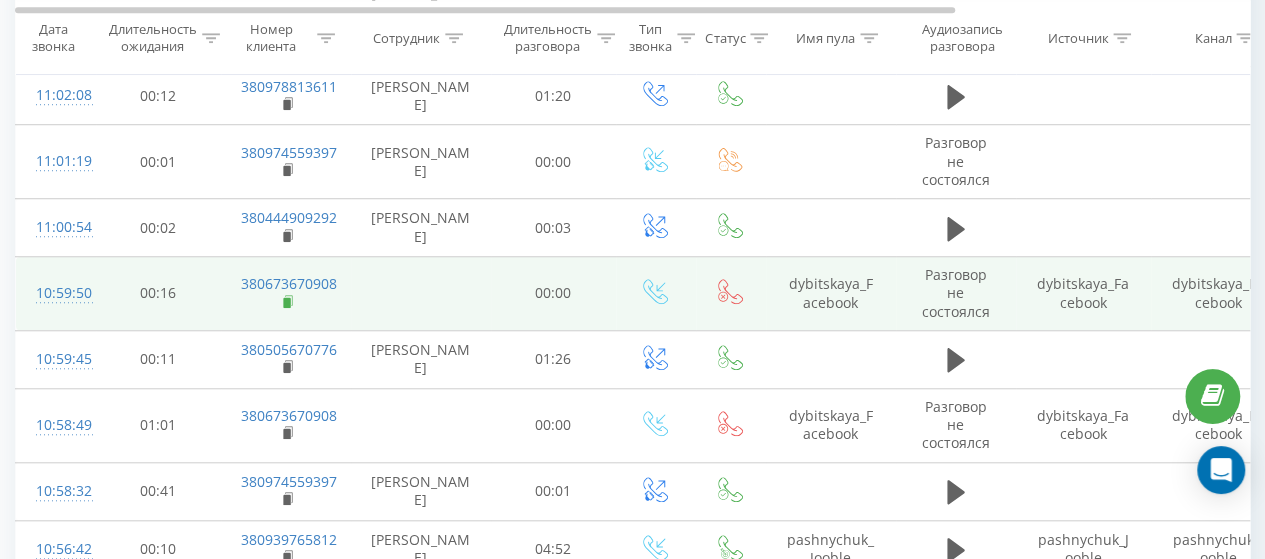 click 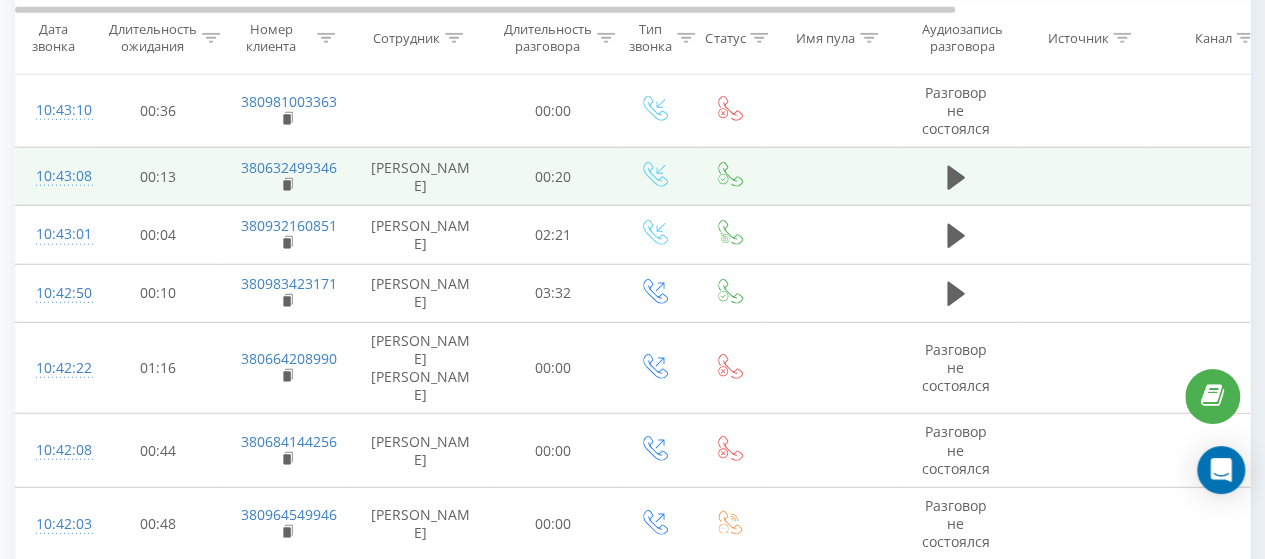 scroll, scrollTop: 6000, scrollLeft: 0, axis: vertical 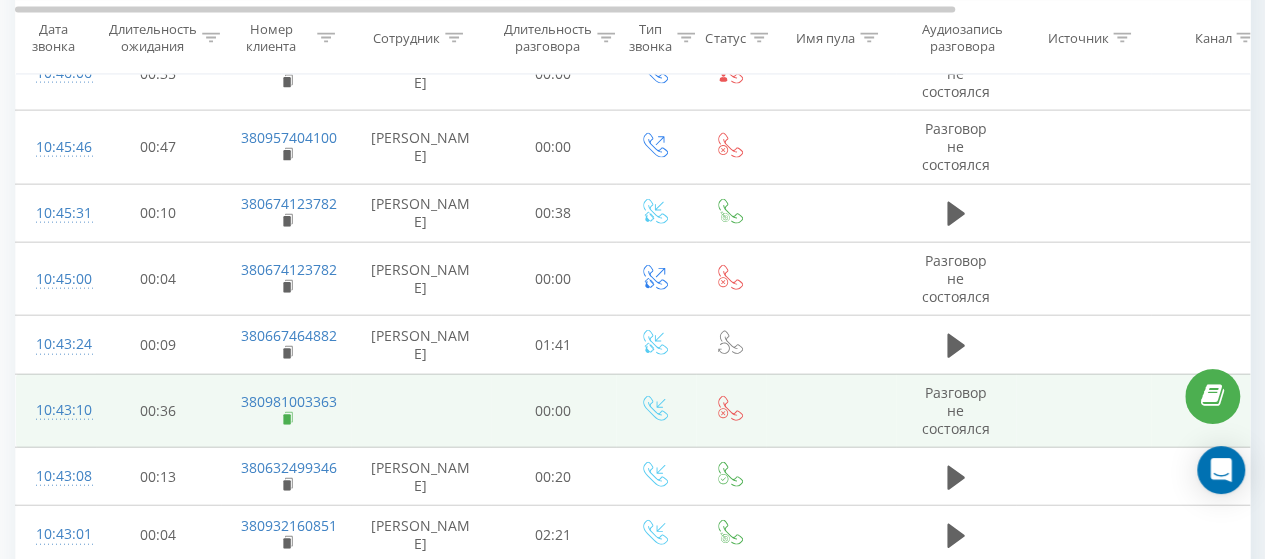 click 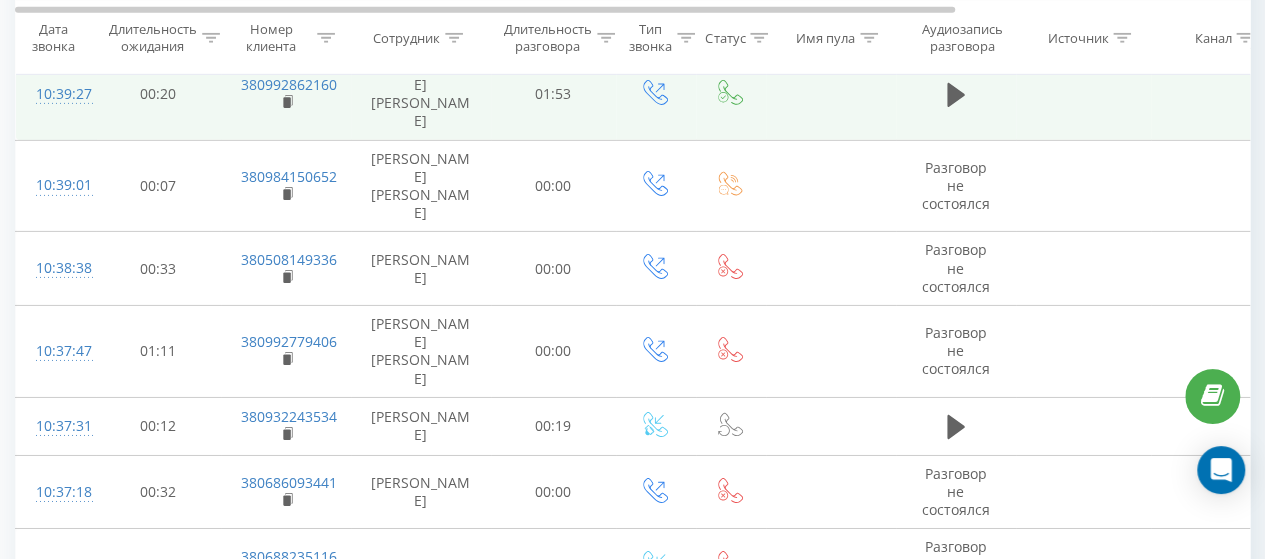 scroll, scrollTop: 7019, scrollLeft: 0, axis: vertical 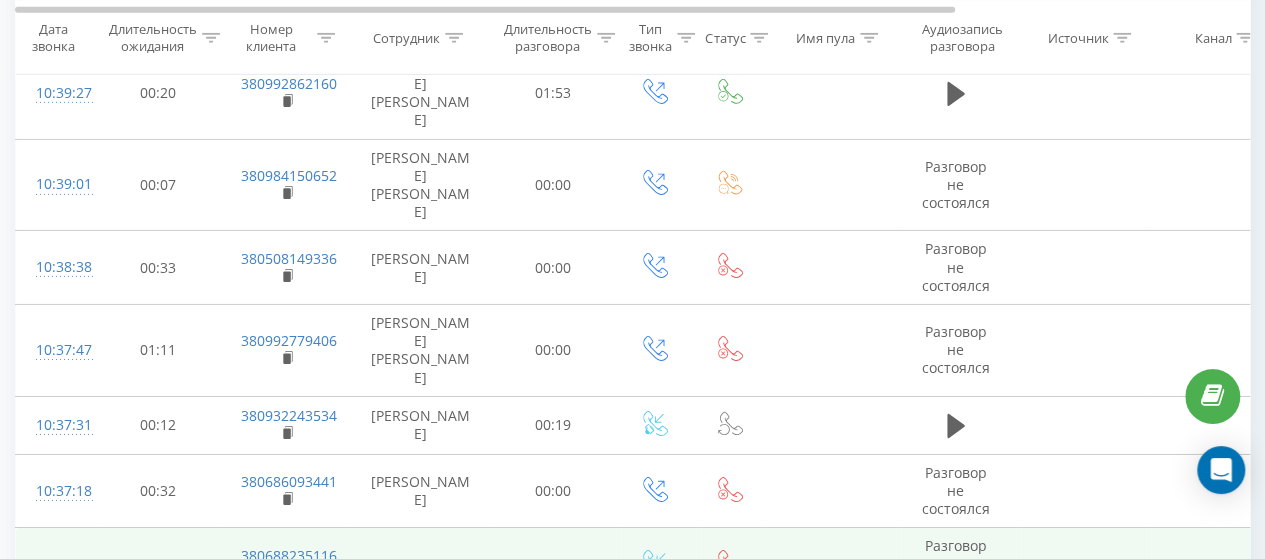 click 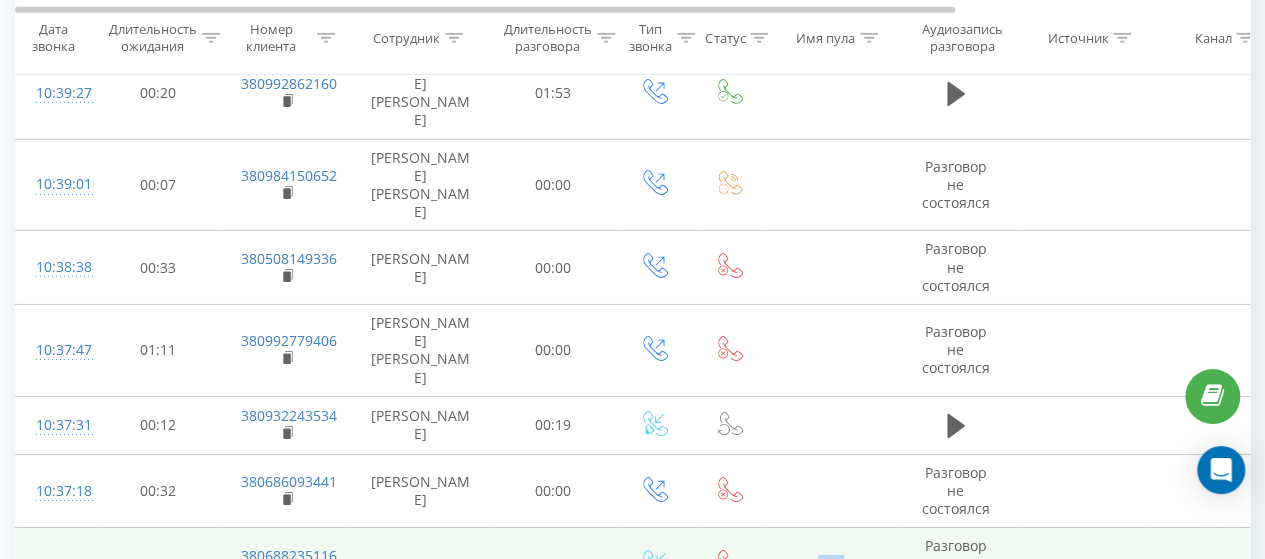 drag, startPoint x: 859, startPoint y: 259, endPoint x: 774, endPoint y: 264, distance: 85.146935 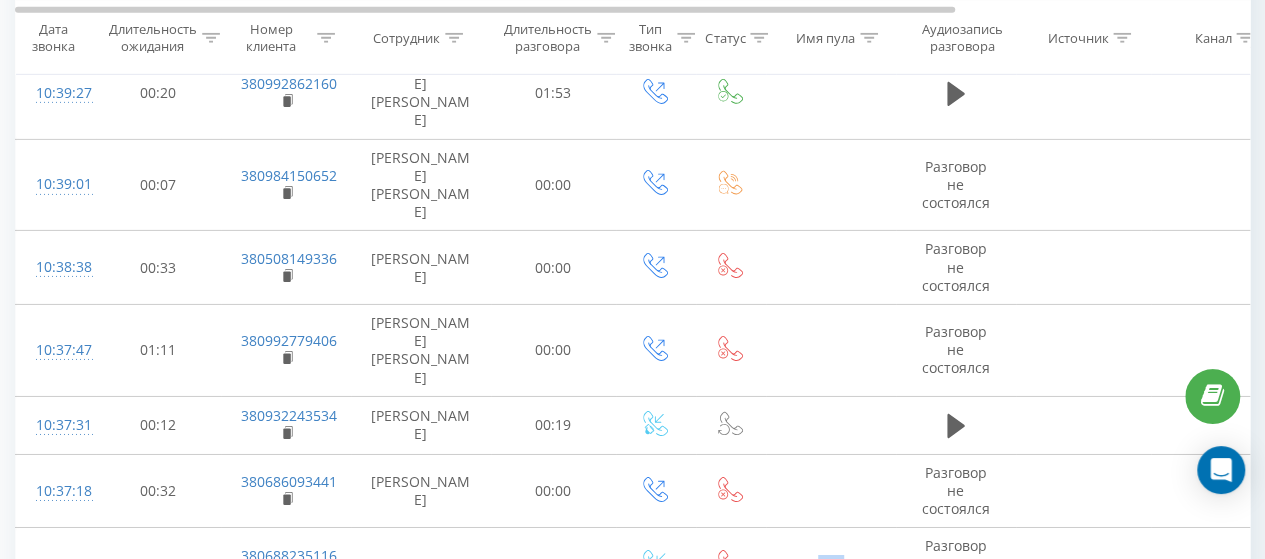 click on "2" at bounding box center (1073, 837) 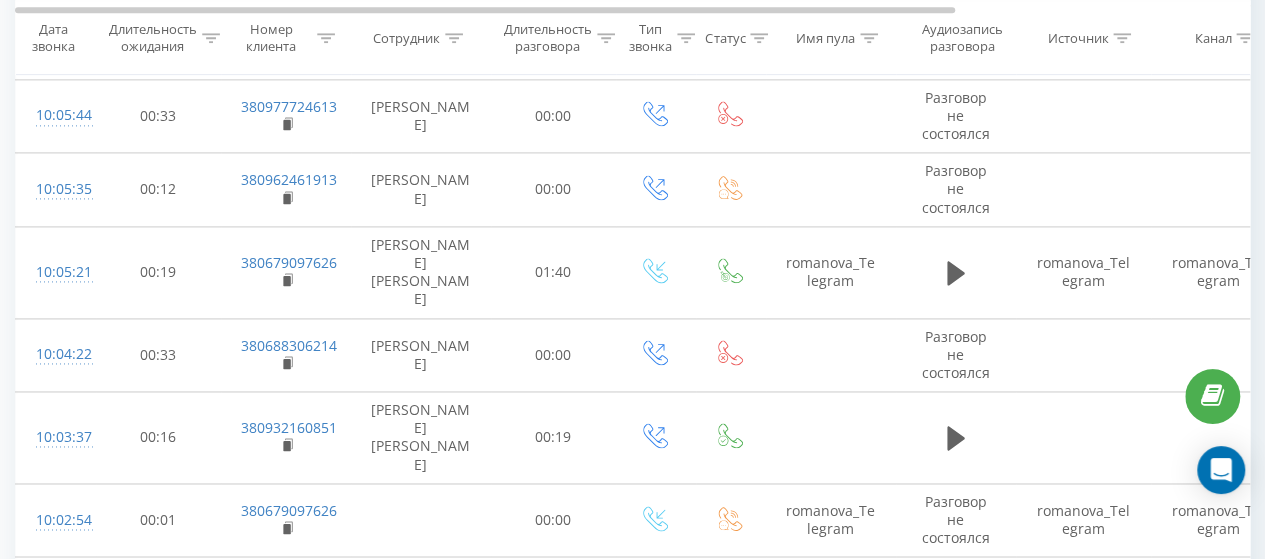 scroll, scrollTop: 5112, scrollLeft: 0, axis: vertical 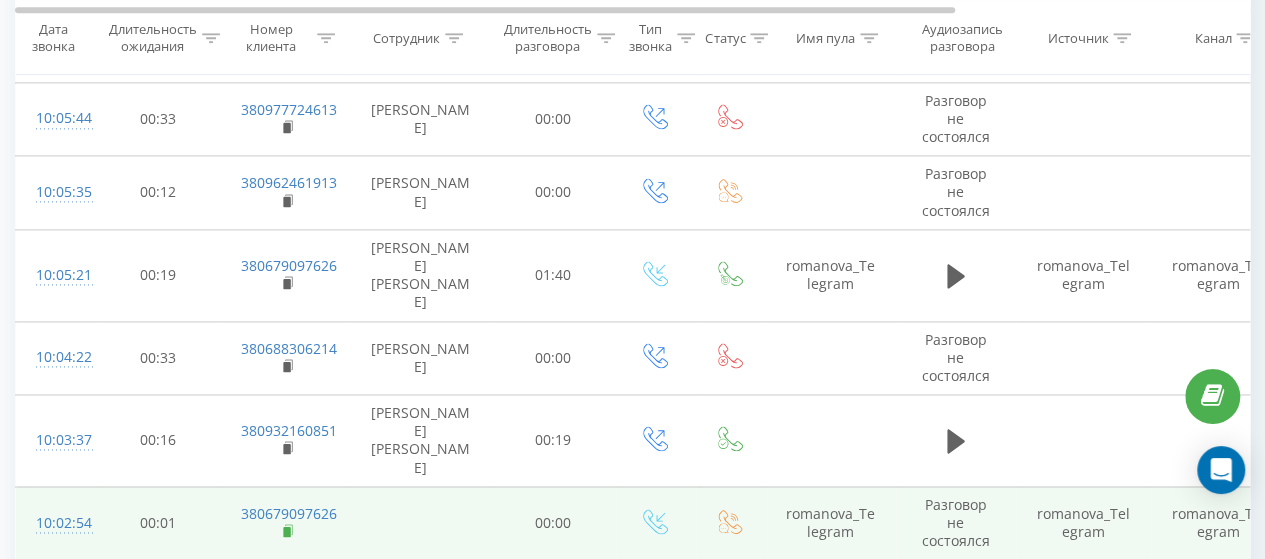 click 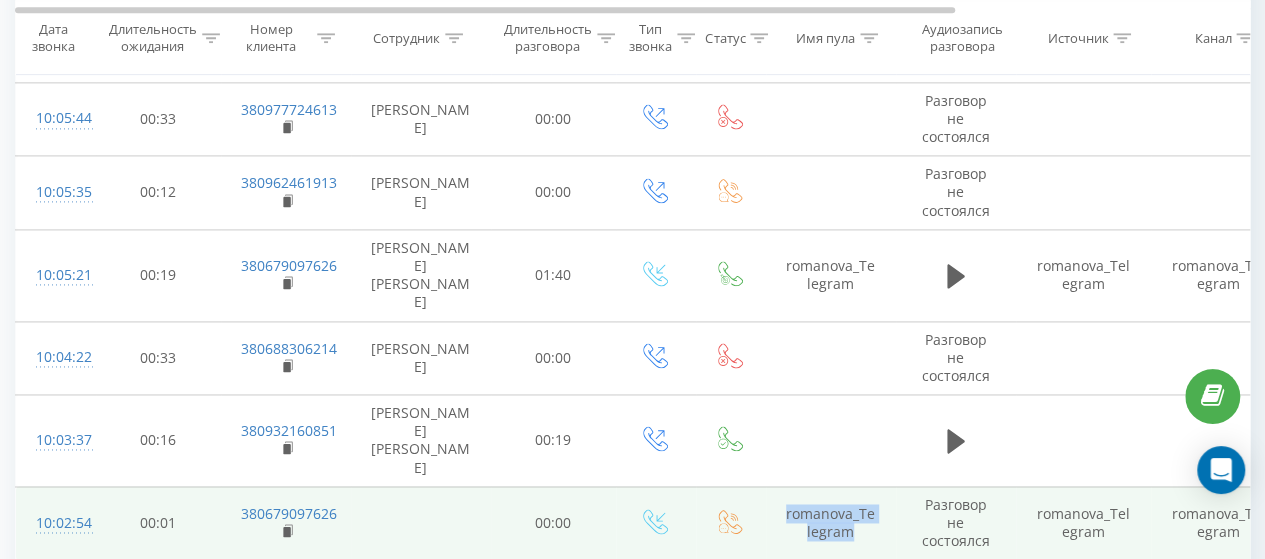 drag, startPoint x: 865, startPoint y: 202, endPoint x: 782, endPoint y: 173, distance: 87.92042 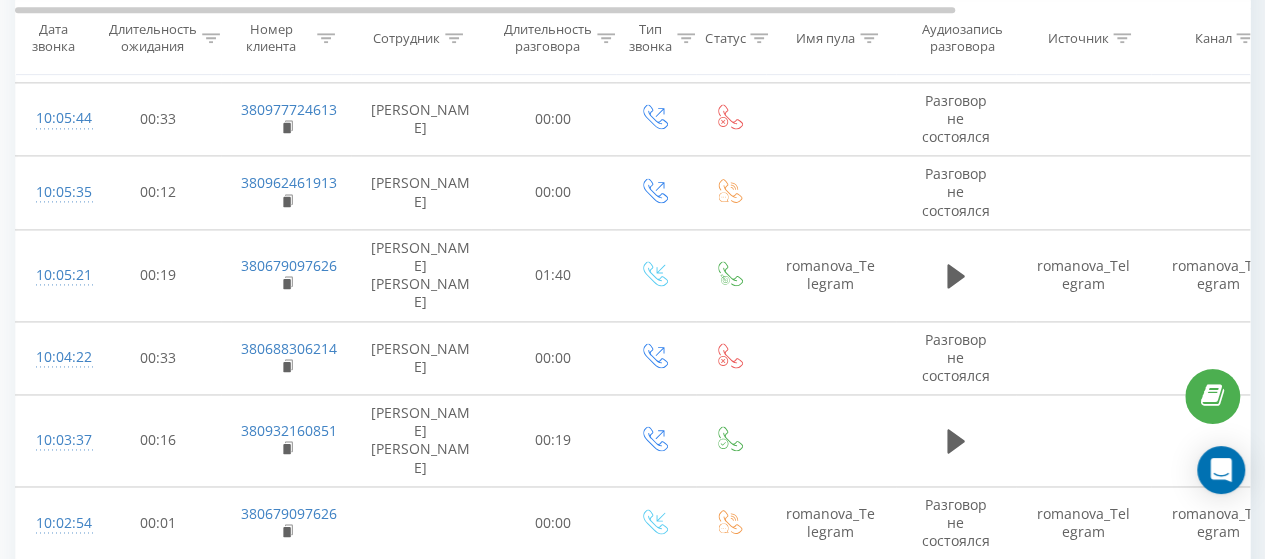 click at bounding box center (831, 589) 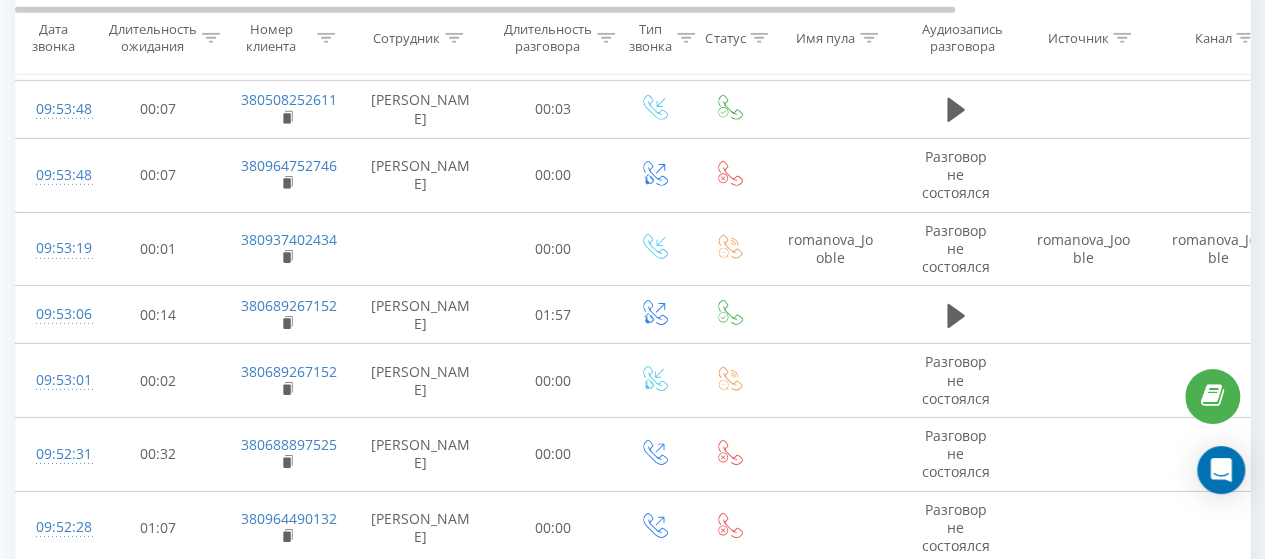 scroll, scrollTop: 7112, scrollLeft: 0, axis: vertical 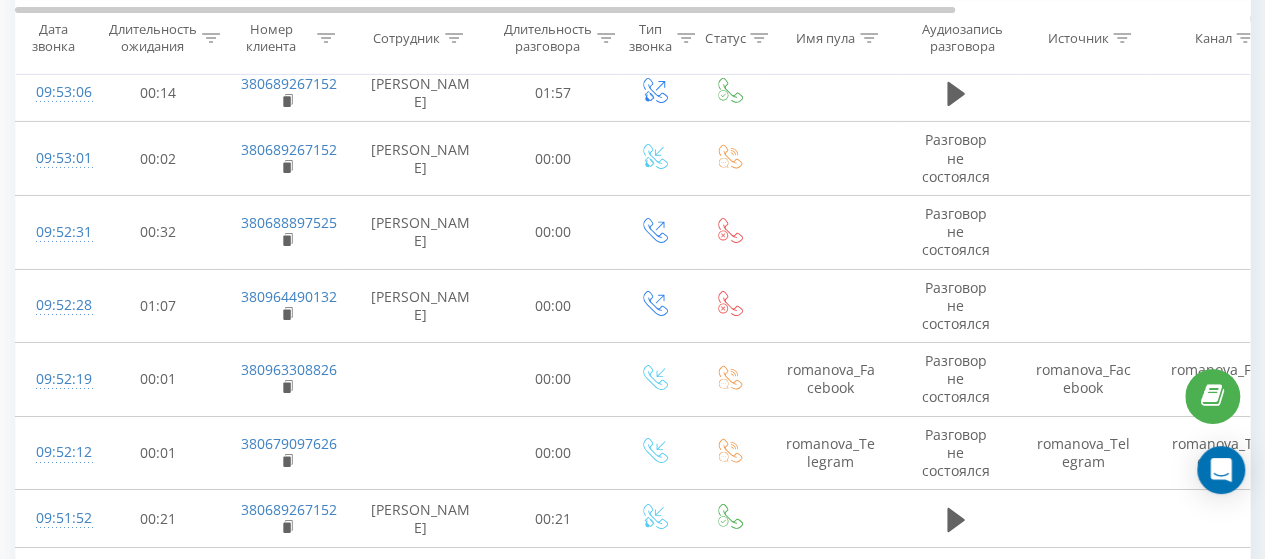click on "1" at bounding box center (1043, 991) 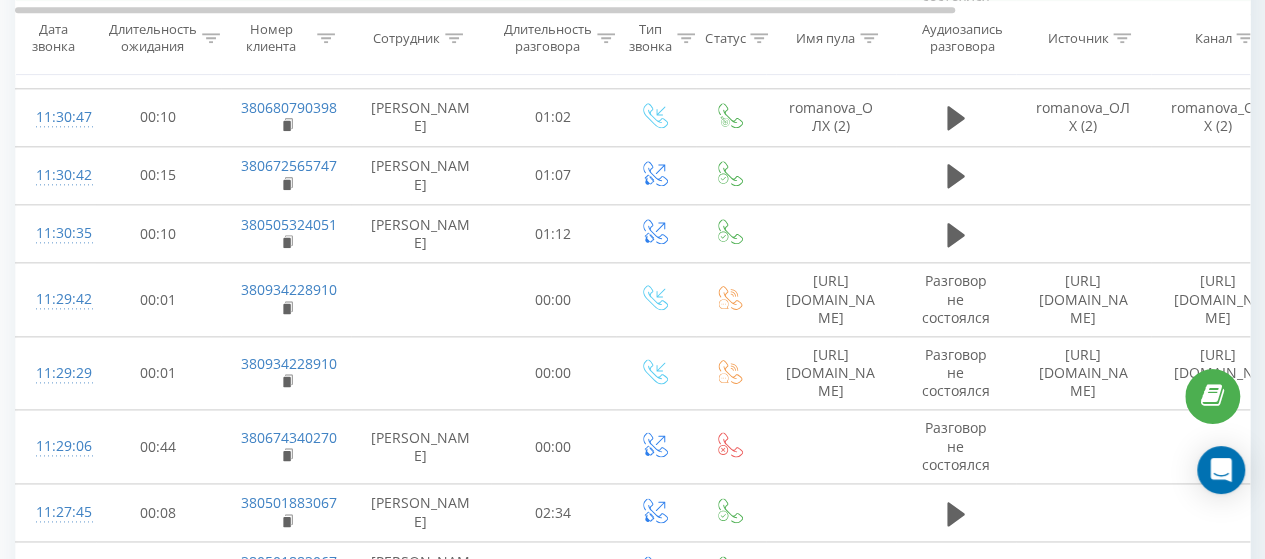 scroll, scrollTop: 1212, scrollLeft: 0, axis: vertical 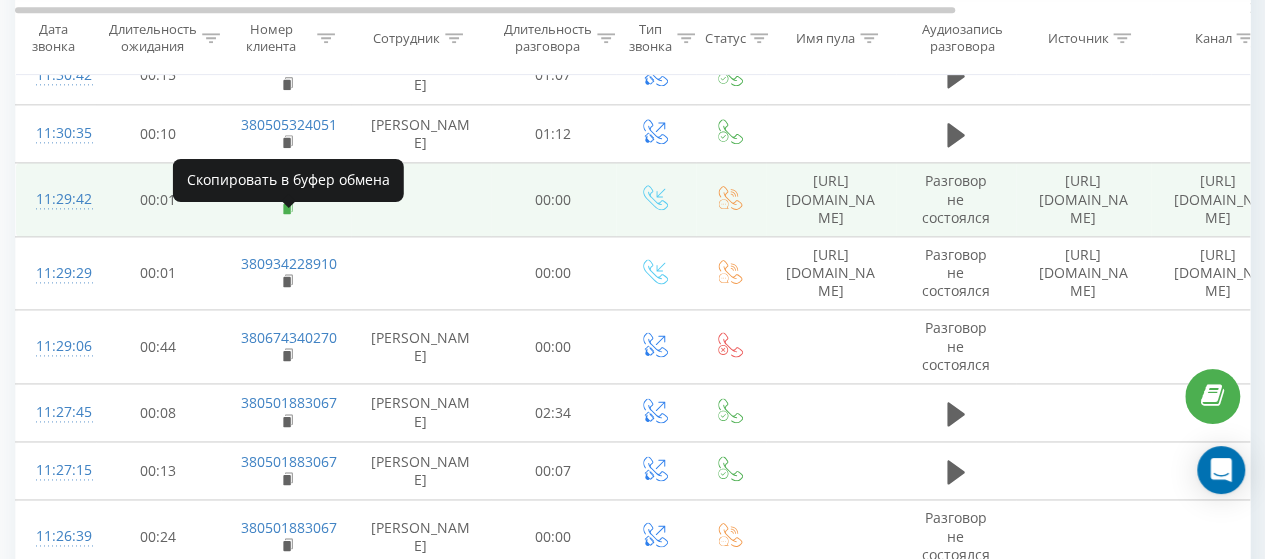 click 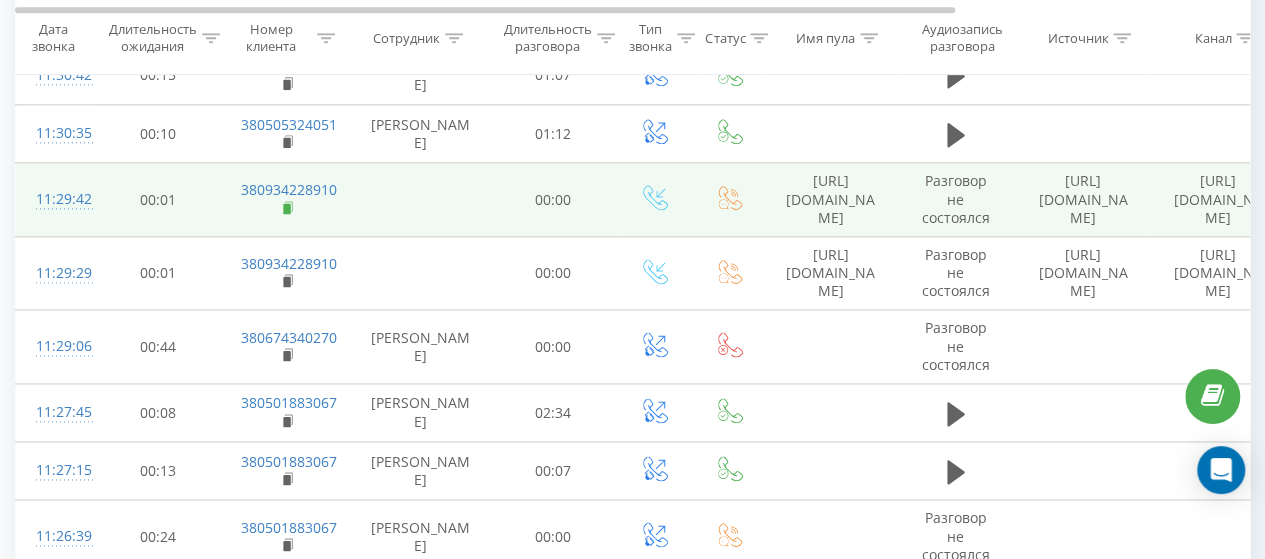 click 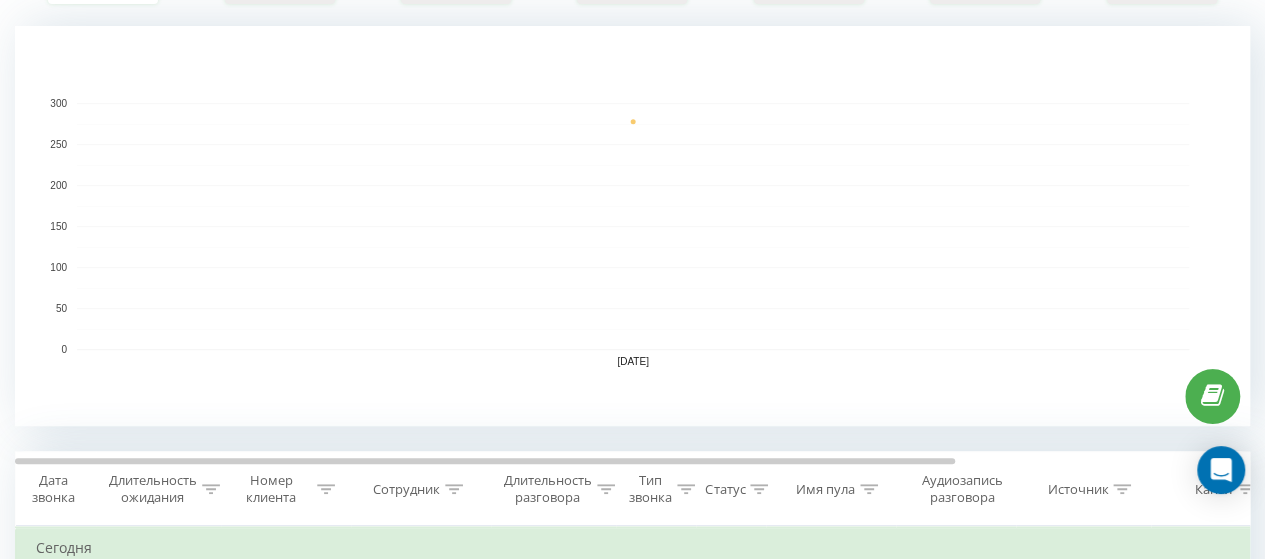 scroll, scrollTop: 0, scrollLeft: 0, axis: both 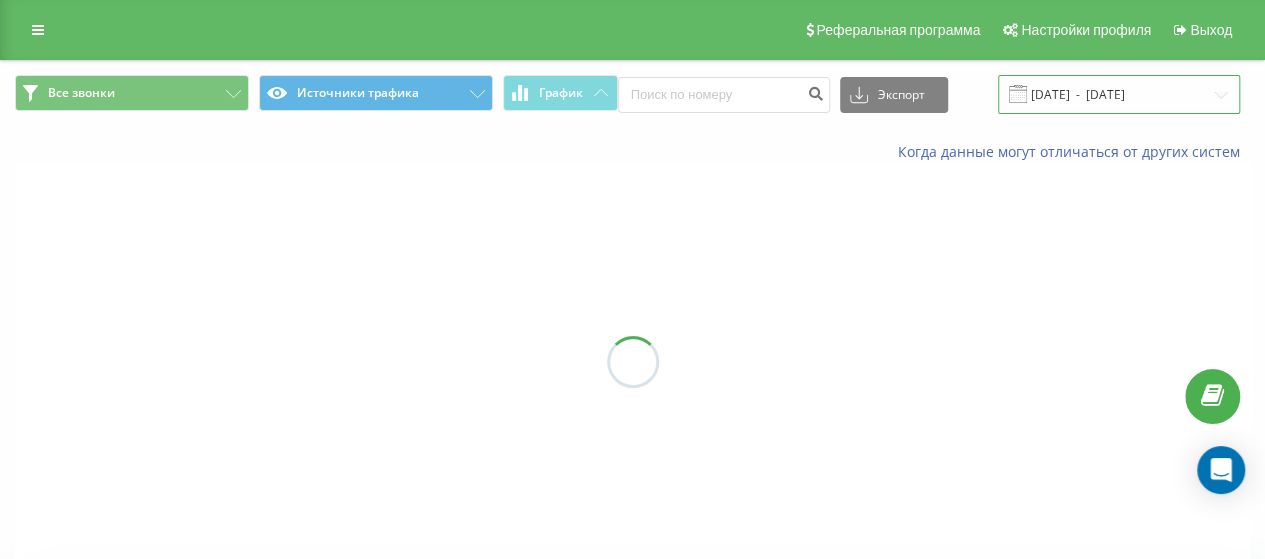click on "24.05.2024  -  24.06.2024" at bounding box center [1119, 94] 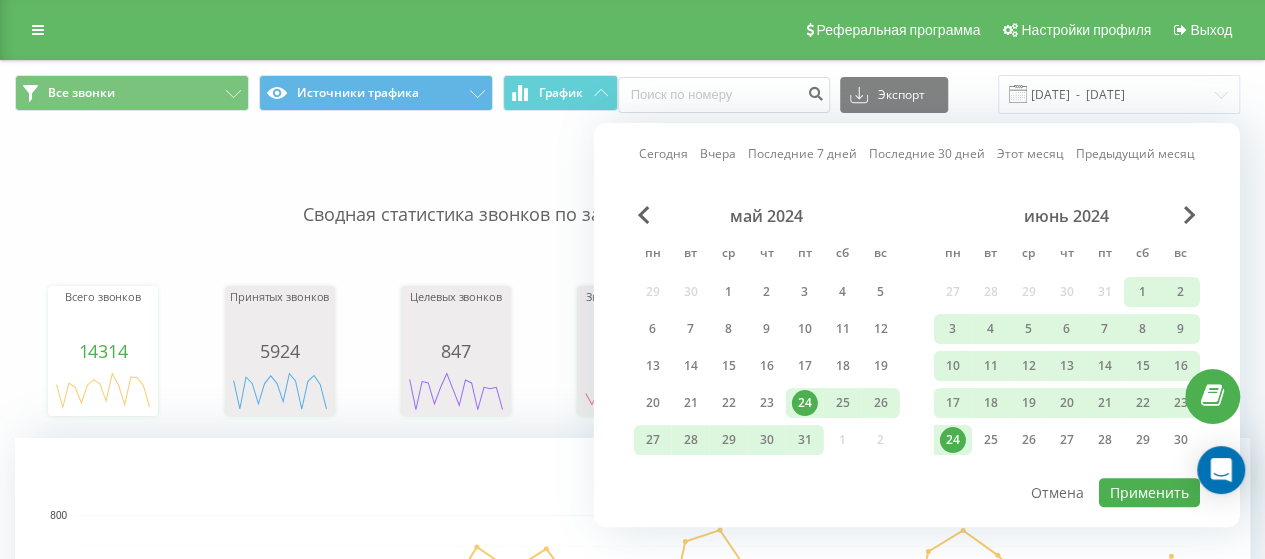 click on "Сегодня" at bounding box center (663, 153) 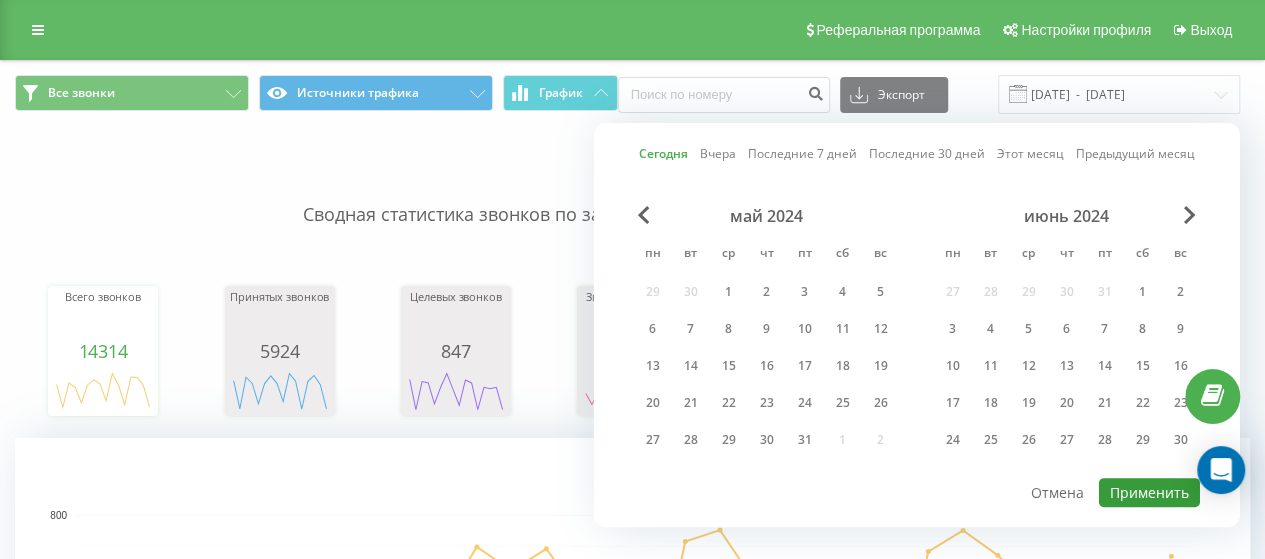 click on "Применить" at bounding box center [1149, 492] 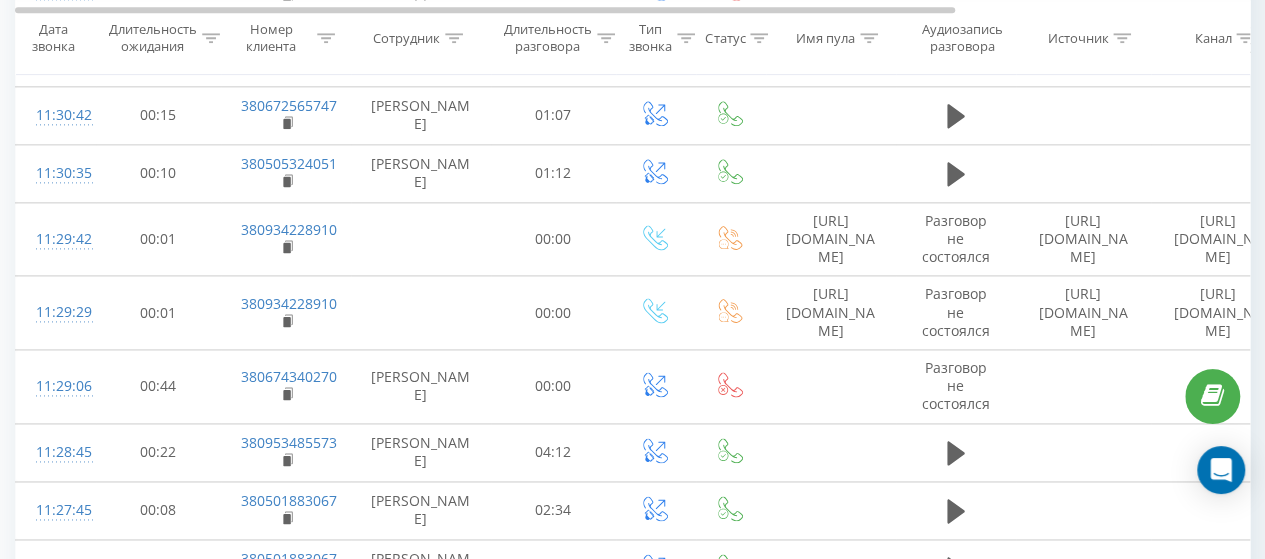 scroll, scrollTop: 1500, scrollLeft: 0, axis: vertical 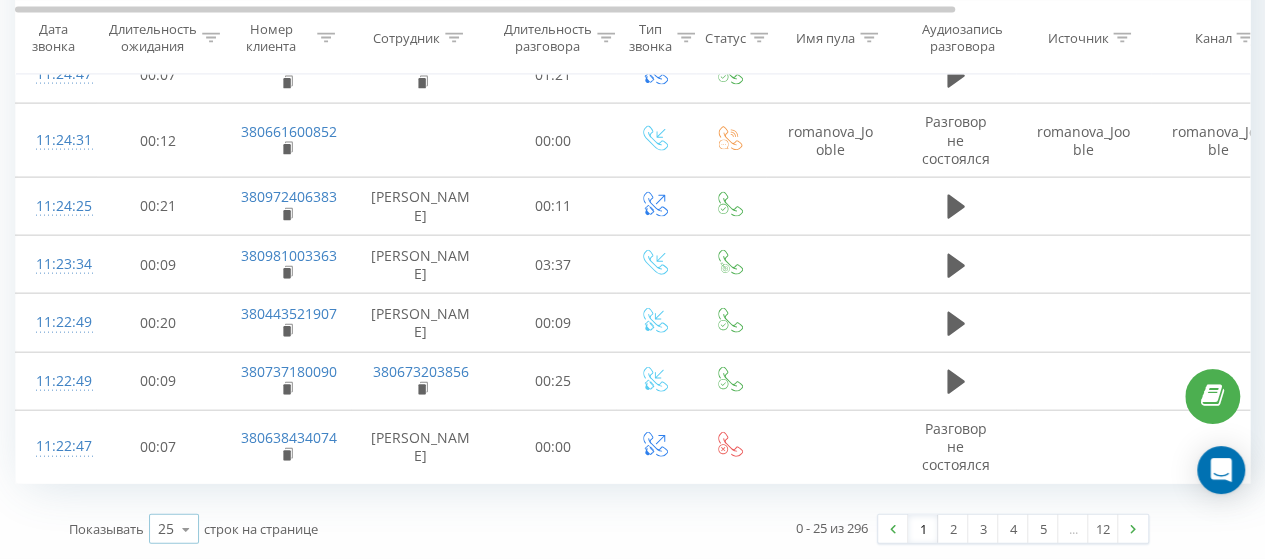 click on "25 10 25 50 100" at bounding box center (174, 529) 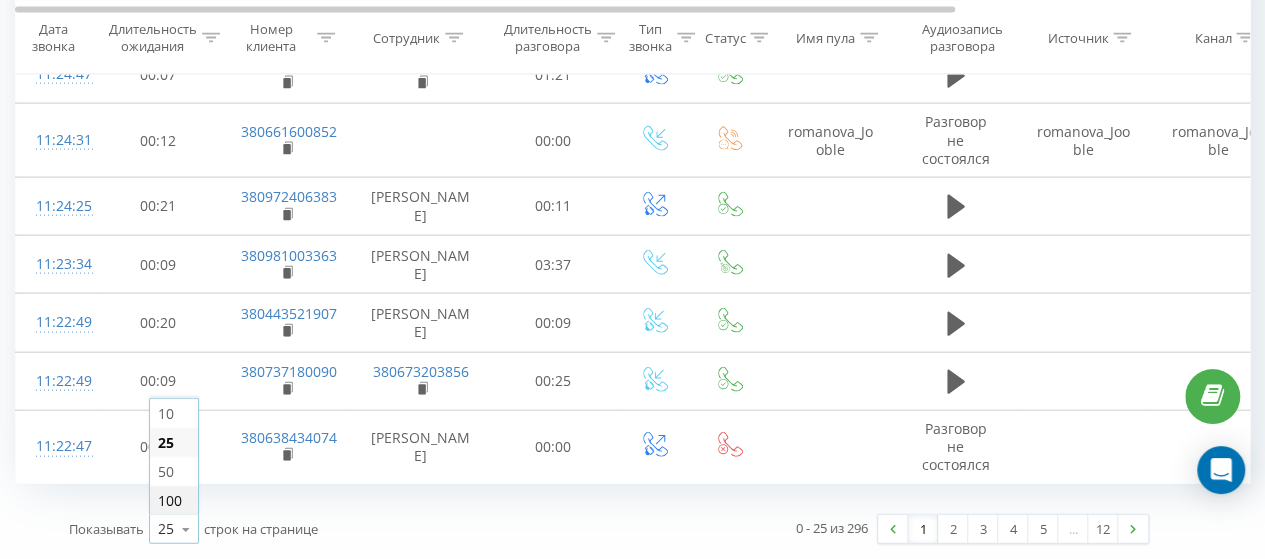 click on "100" at bounding box center (170, 500) 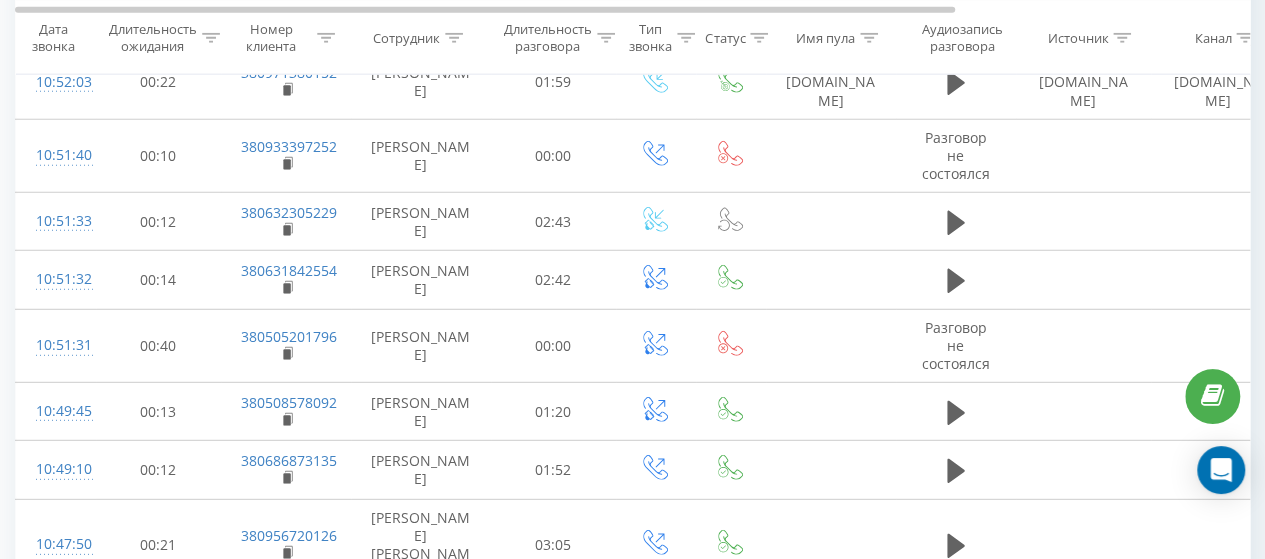 scroll, scrollTop: 6988, scrollLeft: 0, axis: vertical 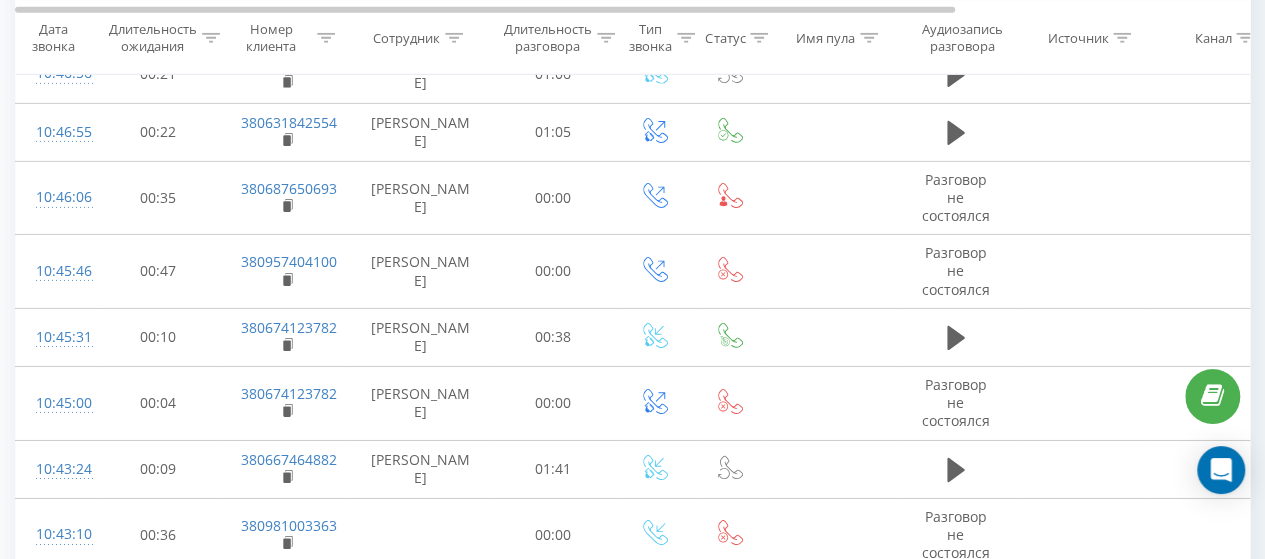 click on "3" at bounding box center (1103, 734) 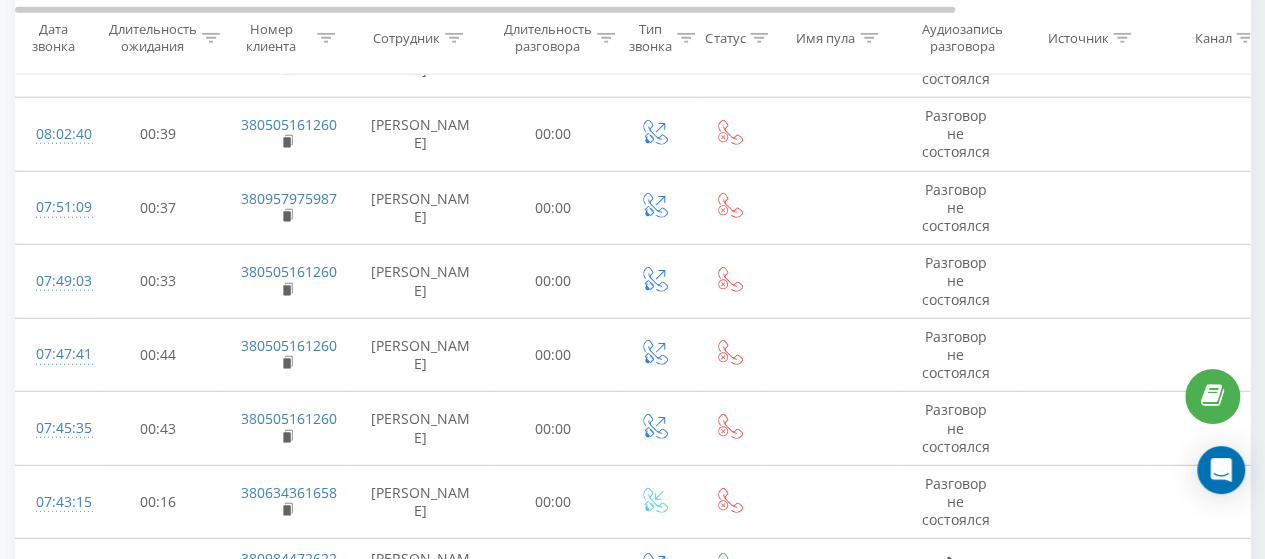 scroll, scrollTop: 6142, scrollLeft: 0, axis: vertical 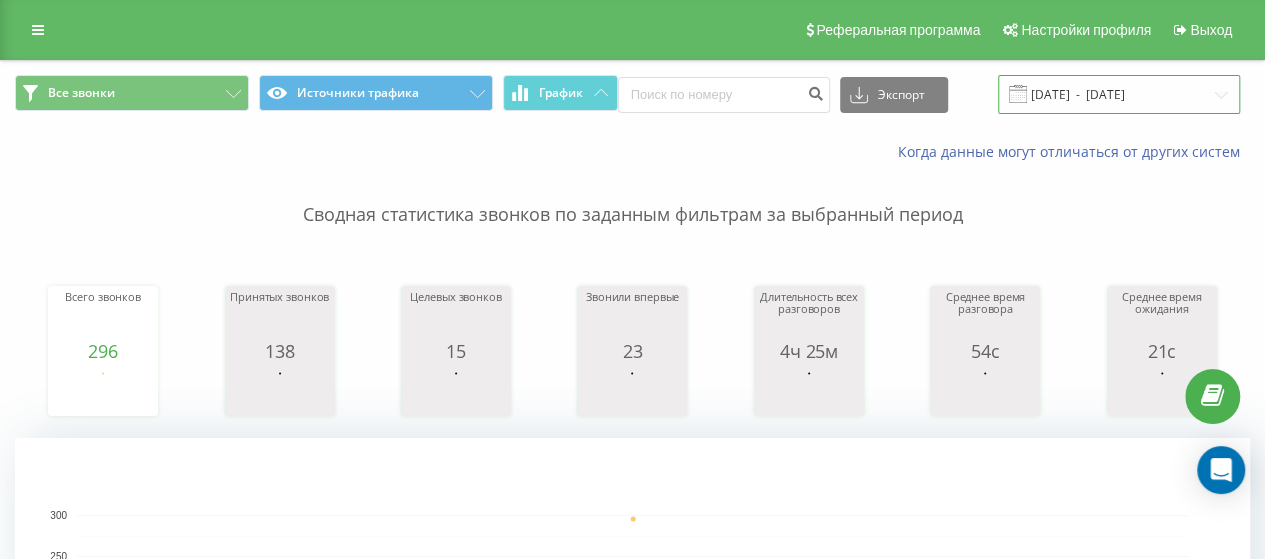 click on "[DATE]  -  [DATE]" at bounding box center (1119, 94) 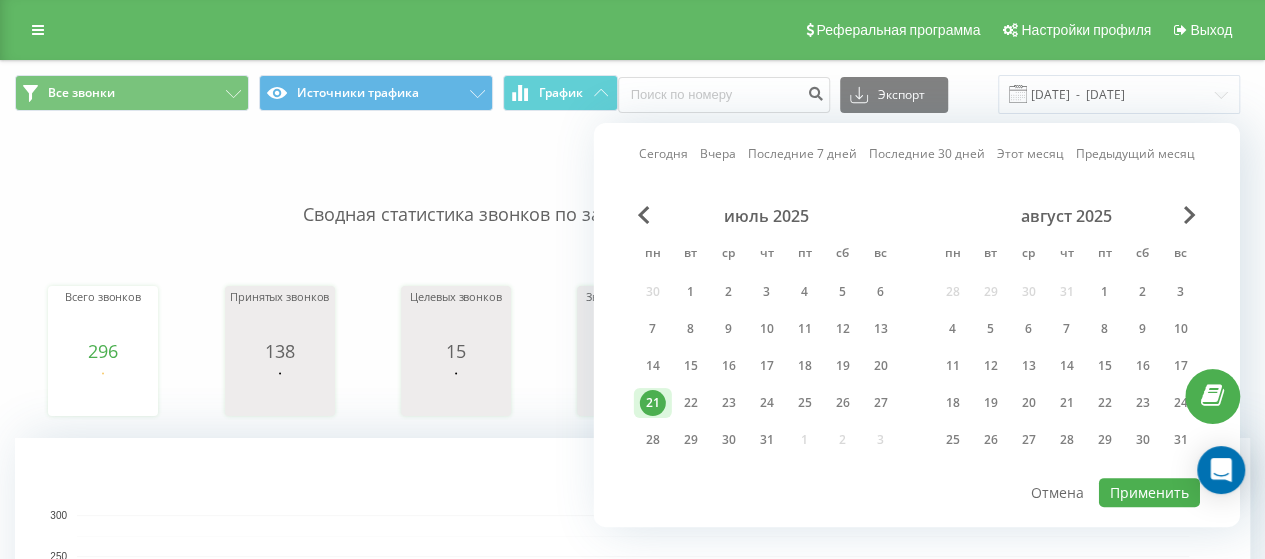 click on "Вчера" at bounding box center (718, 153) 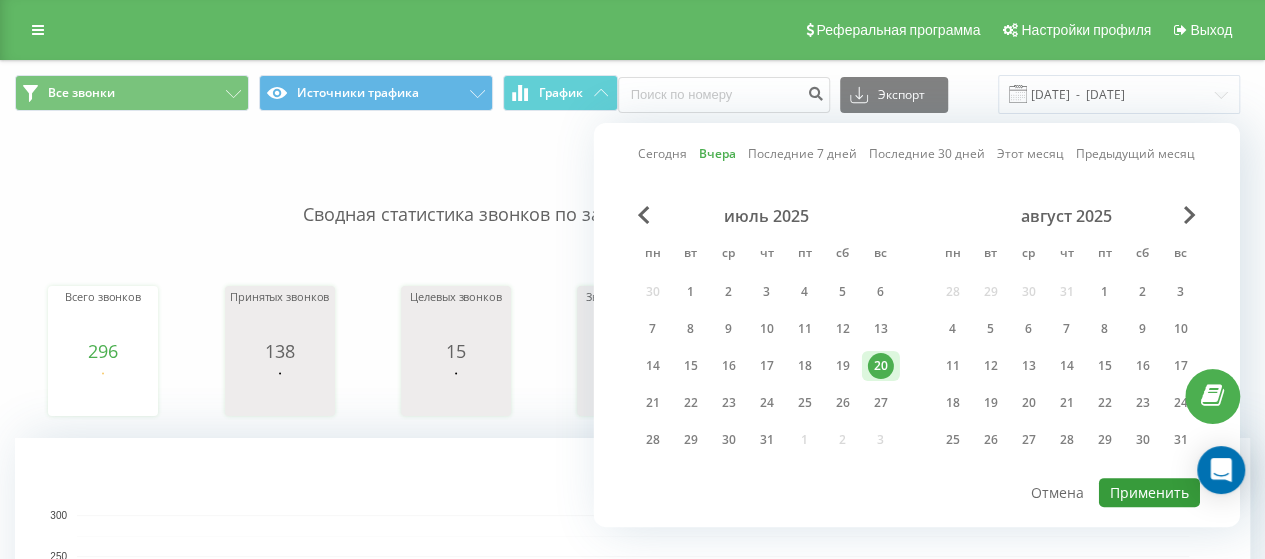 click on "Применить" at bounding box center (1149, 492) 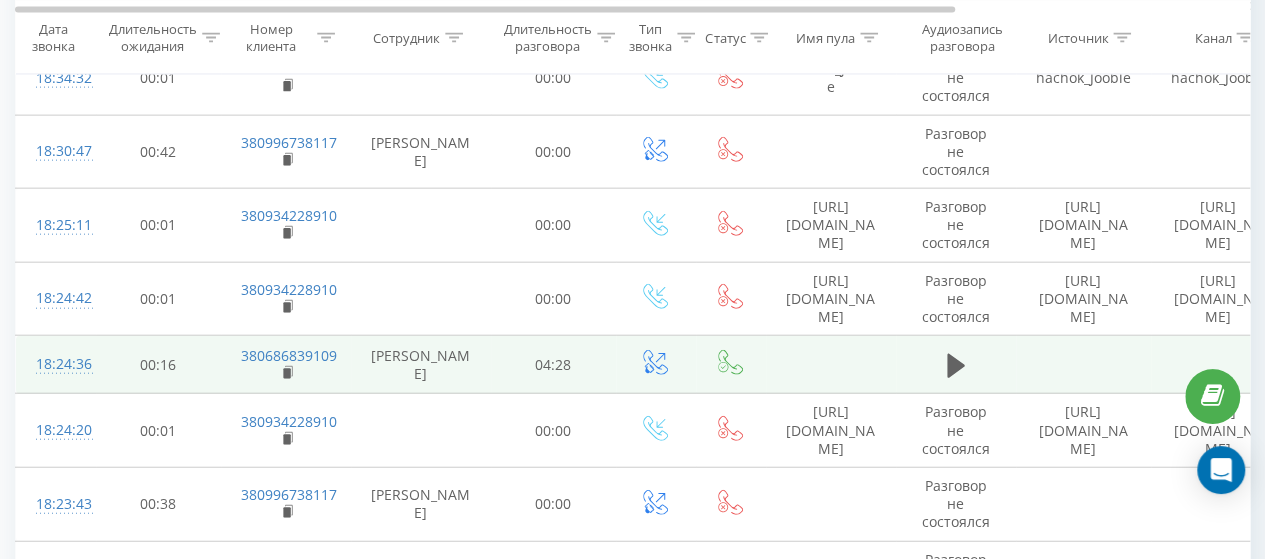 scroll, scrollTop: 2100, scrollLeft: 0, axis: vertical 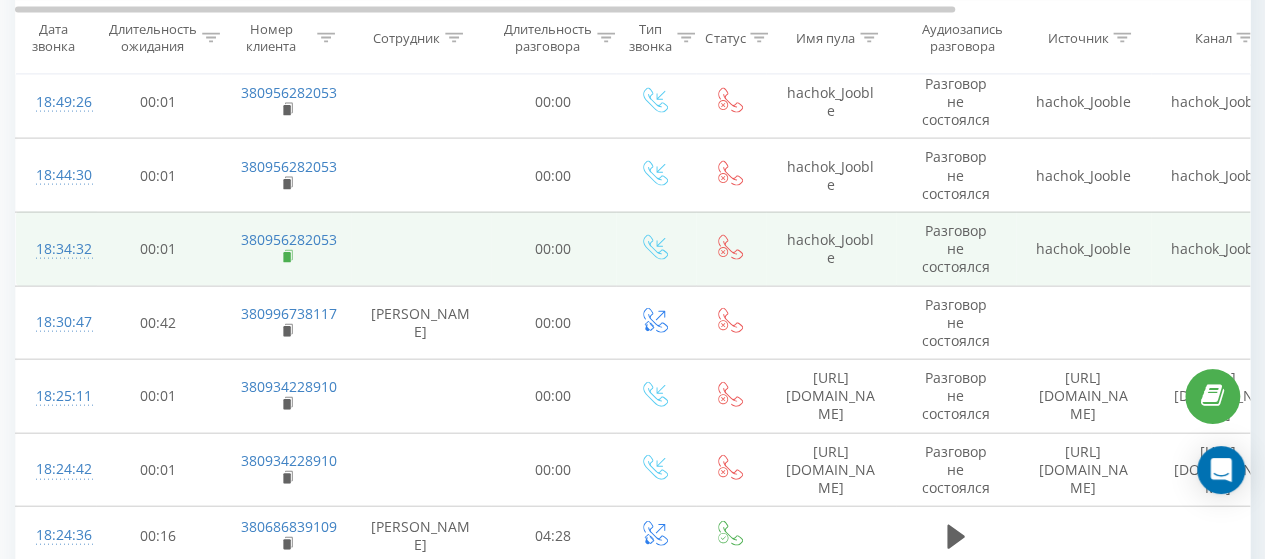click 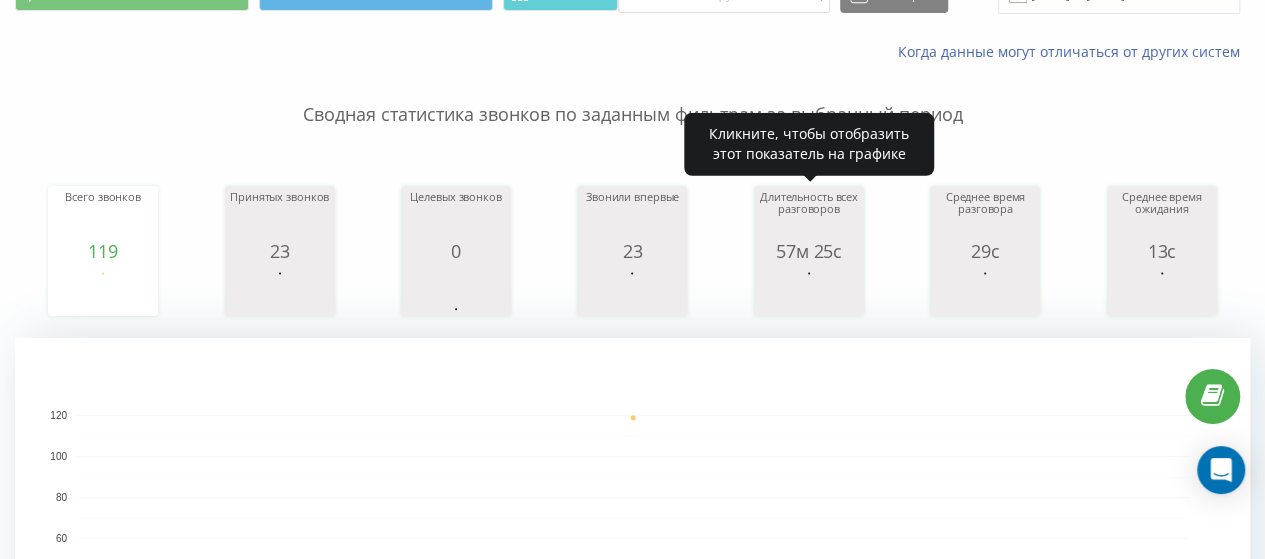 scroll, scrollTop: 0, scrollLeft: 0, axis: both 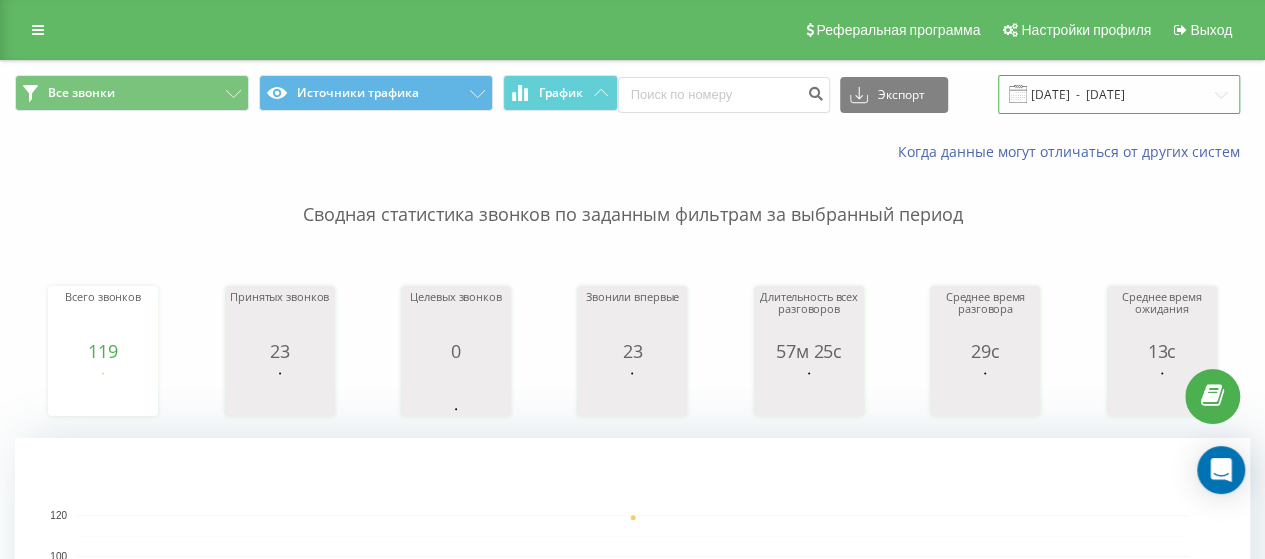 click on "20.07.2025  -  20.07.2025" at bounding box center (1119, 94) 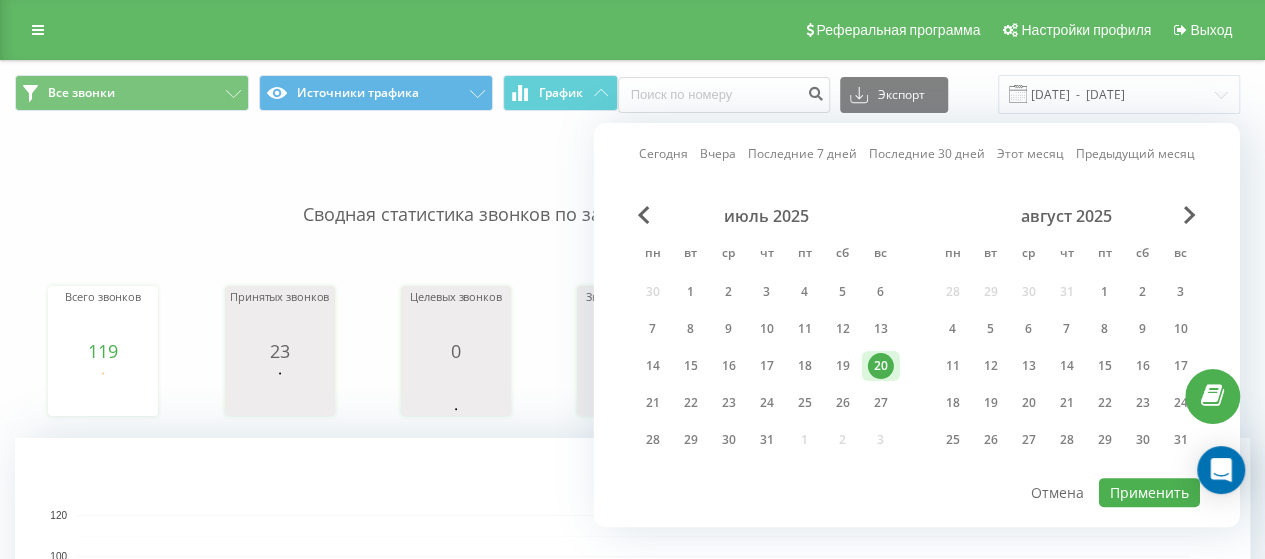 click on "Сегодня" at bounding box center (663, 153) 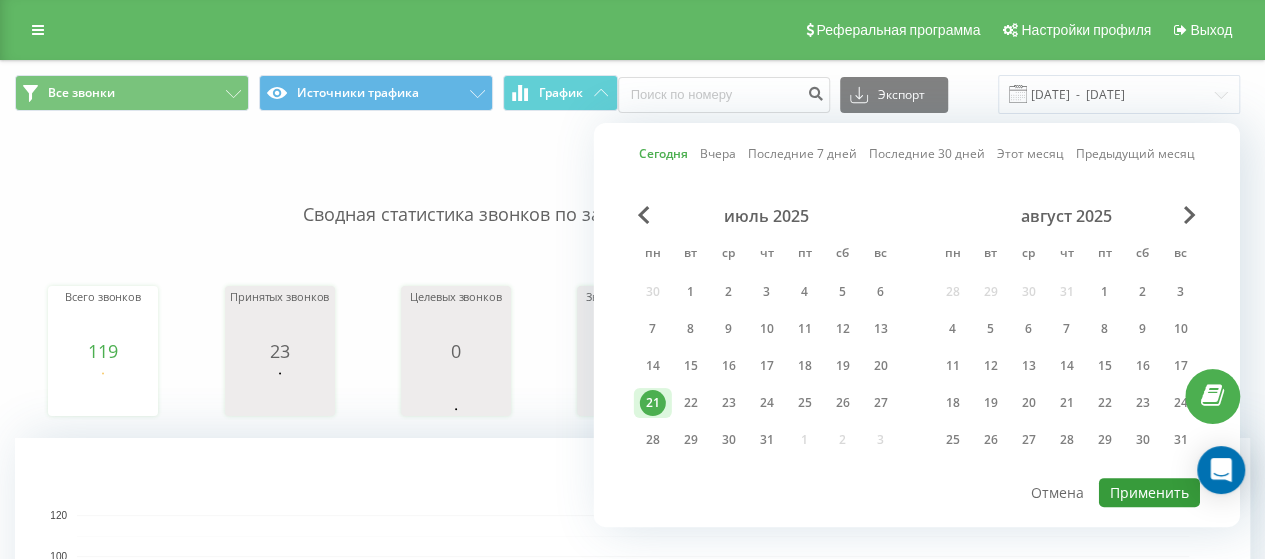 click on "Применить" at bounding box center (1149, 492) 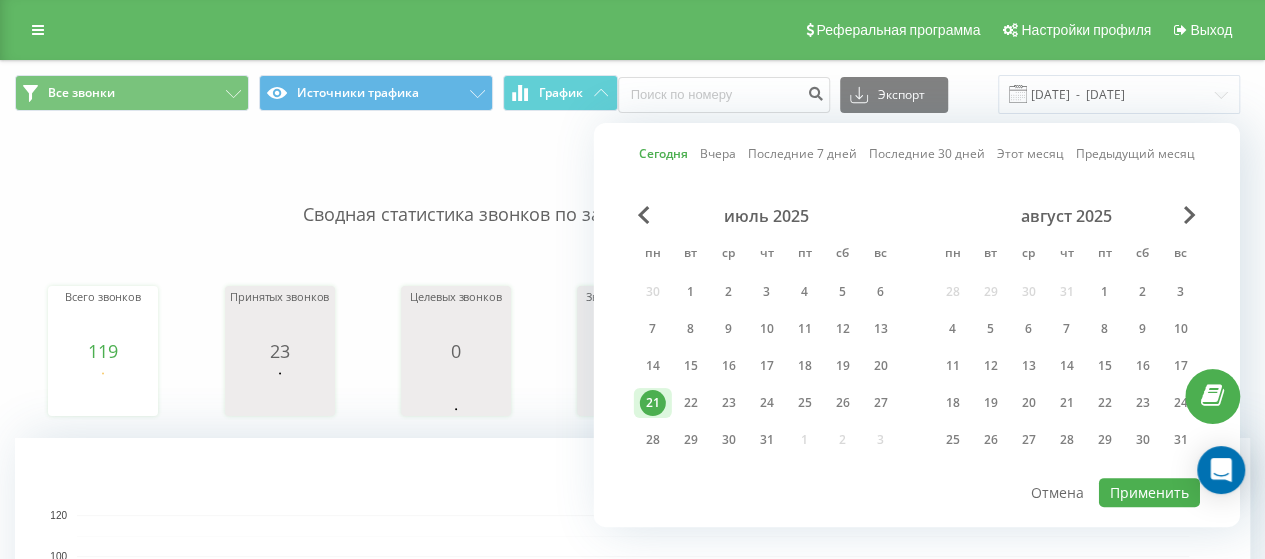 type on "[DATE]  -  [DATE]" 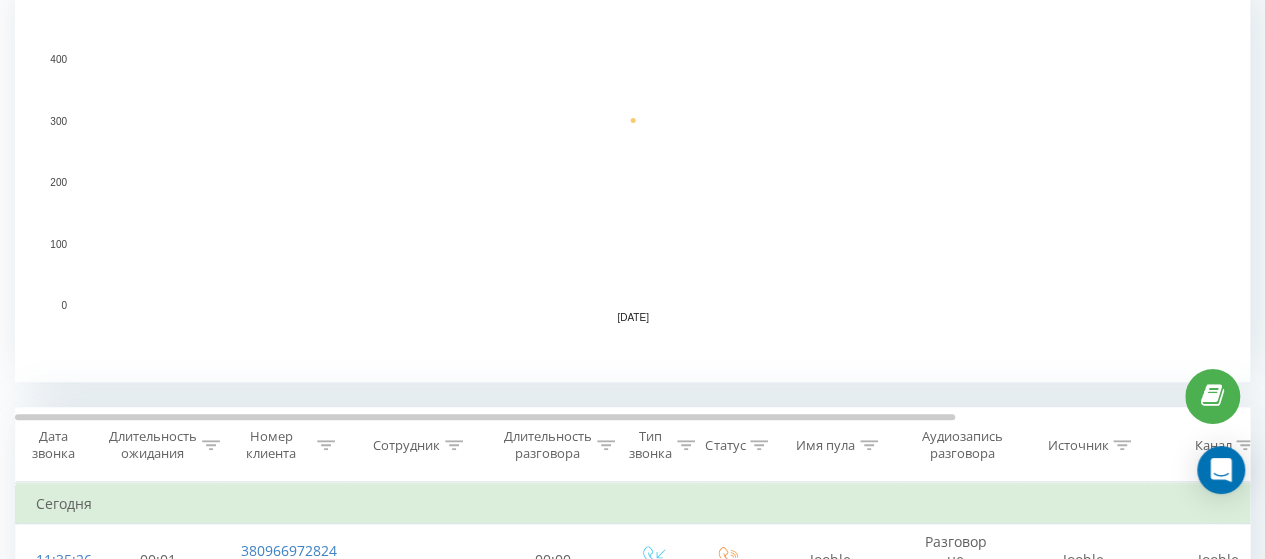 scroll, scrollTop: 0, scrollLeft: 0, axis: both 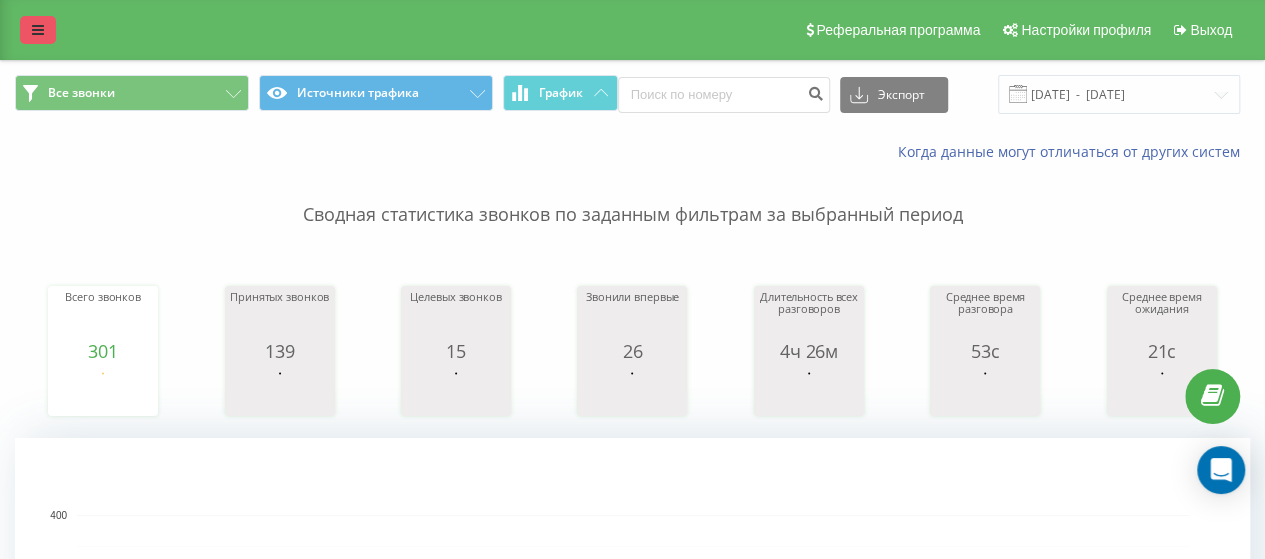 click at bounding box center (38, 30) 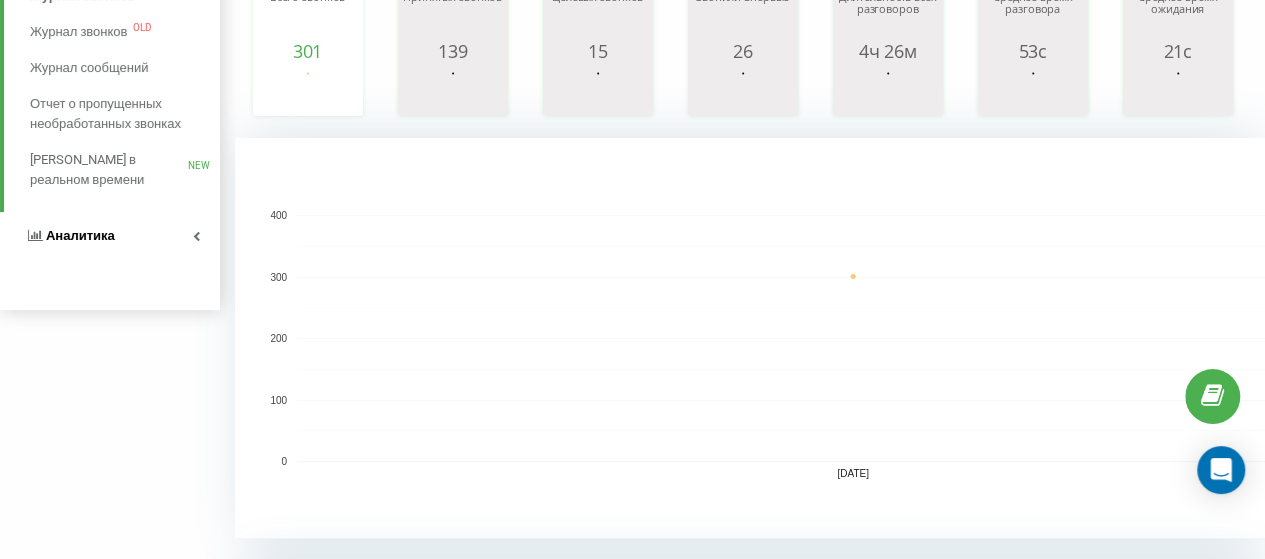 click on "Аналитика" at bounding box center (70, 236) 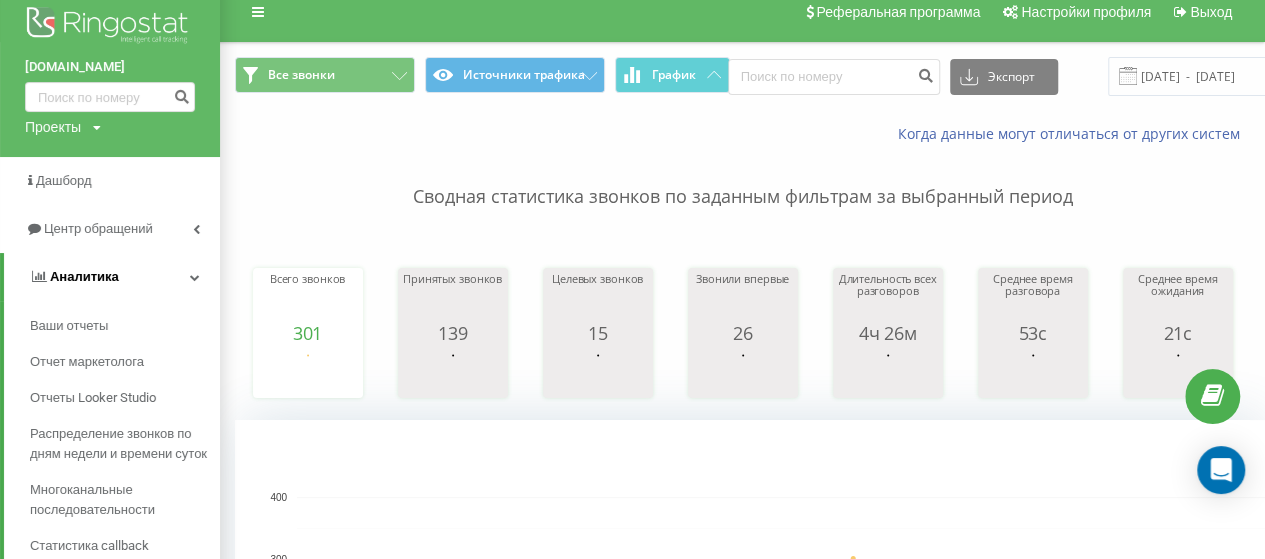scroll, scrollTop: 0, scrollLeft: 0, axis: both 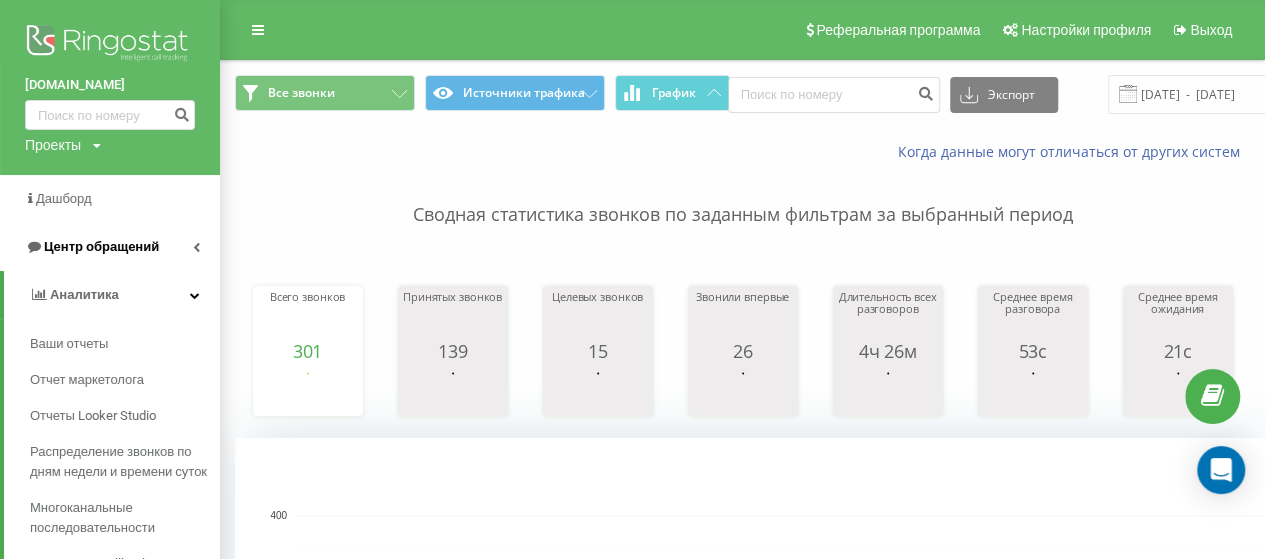click on "Центр обращений" at bounding box center (101, 246) 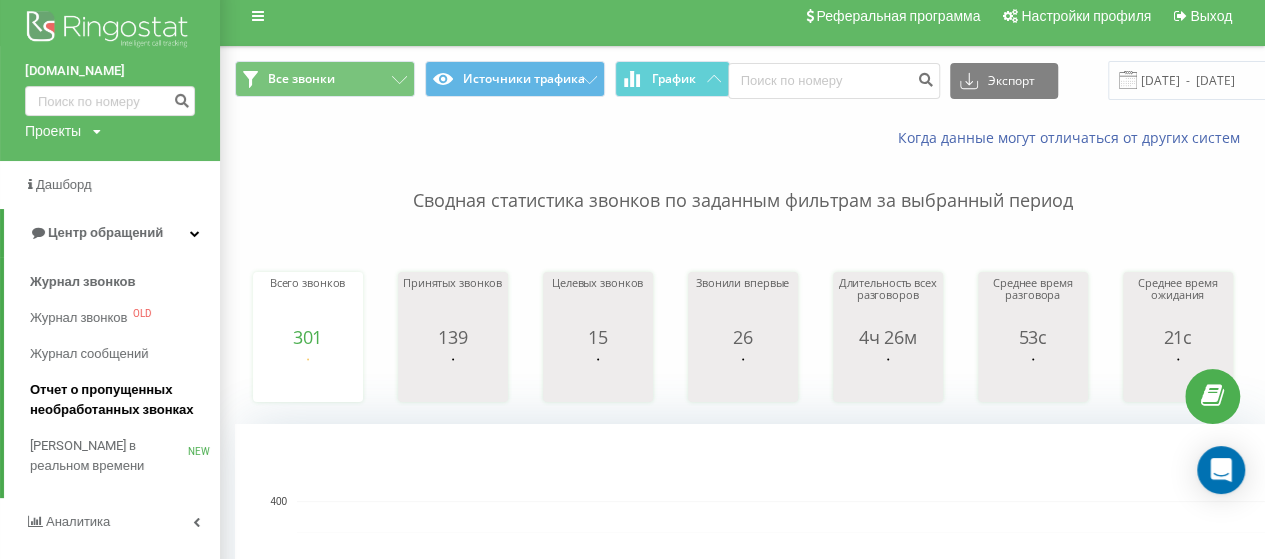 scroll, scrollTop: 100, scrollLeft: 0, axis: vertical 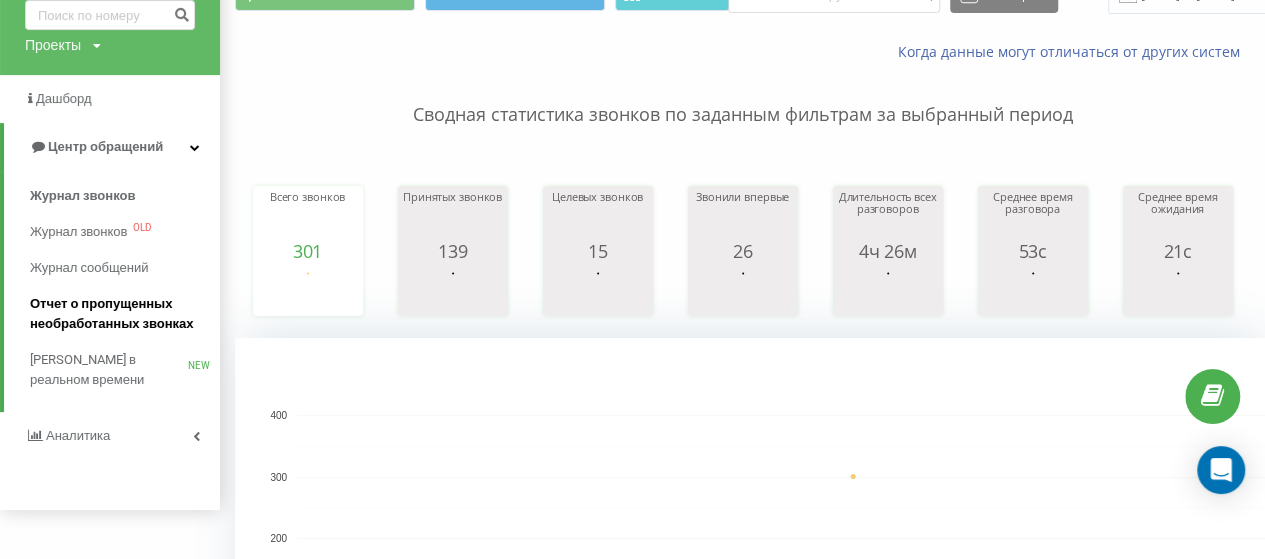 click on "Отчет о пропущенных необработанных звонках" at bounding box center [120, 314] 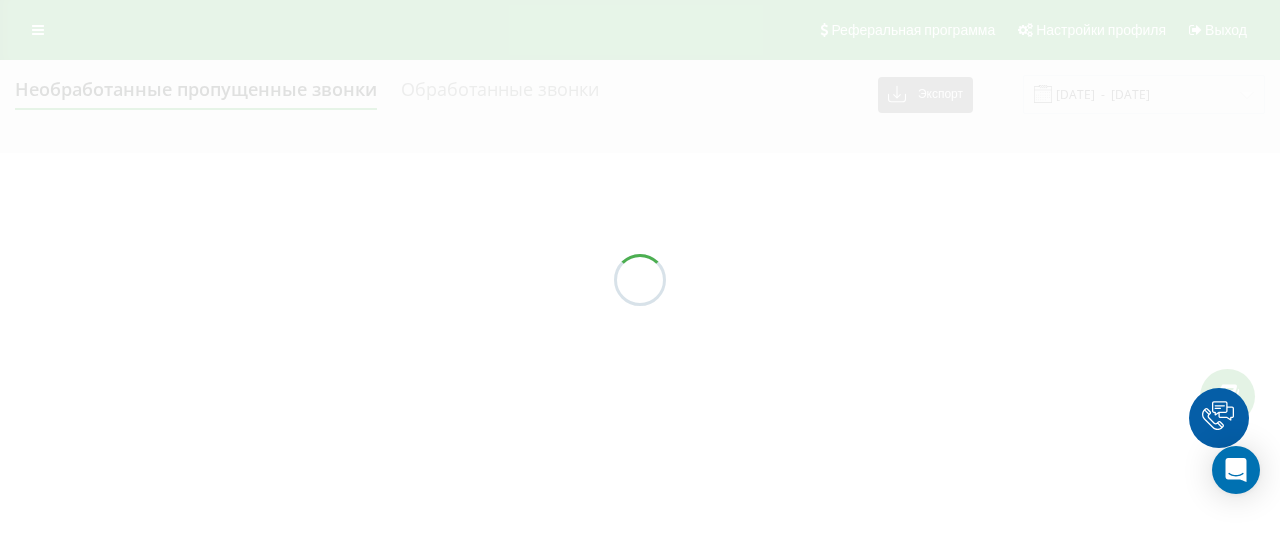 scroll, scrollTop: 0, scrollLeft: 0, axis: both 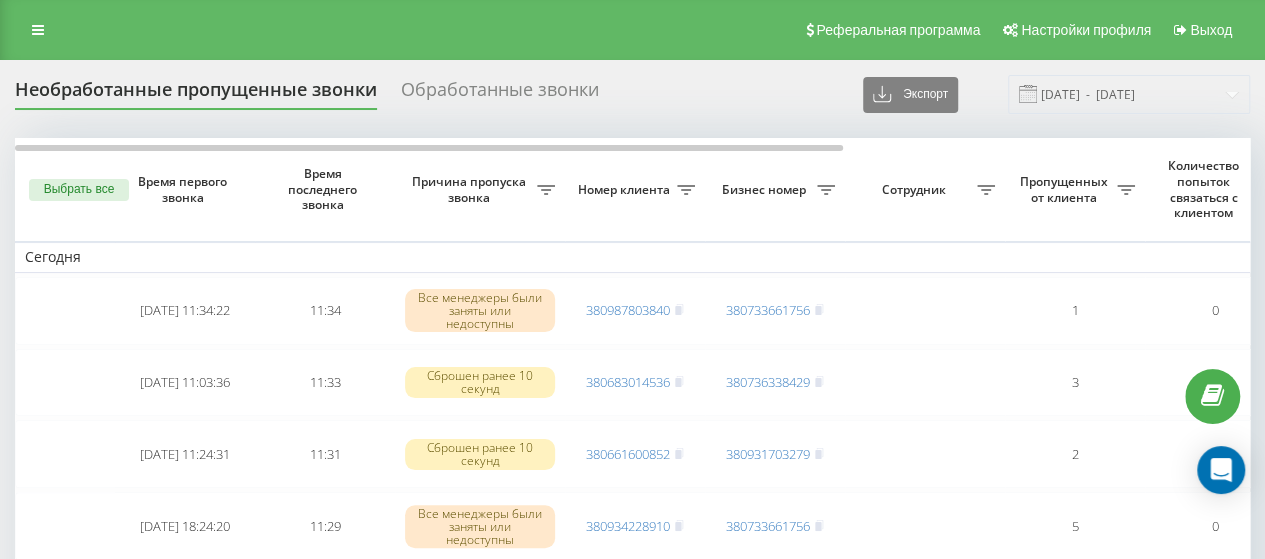click on "Обработанные звонки" at bounding box center (500, 94) 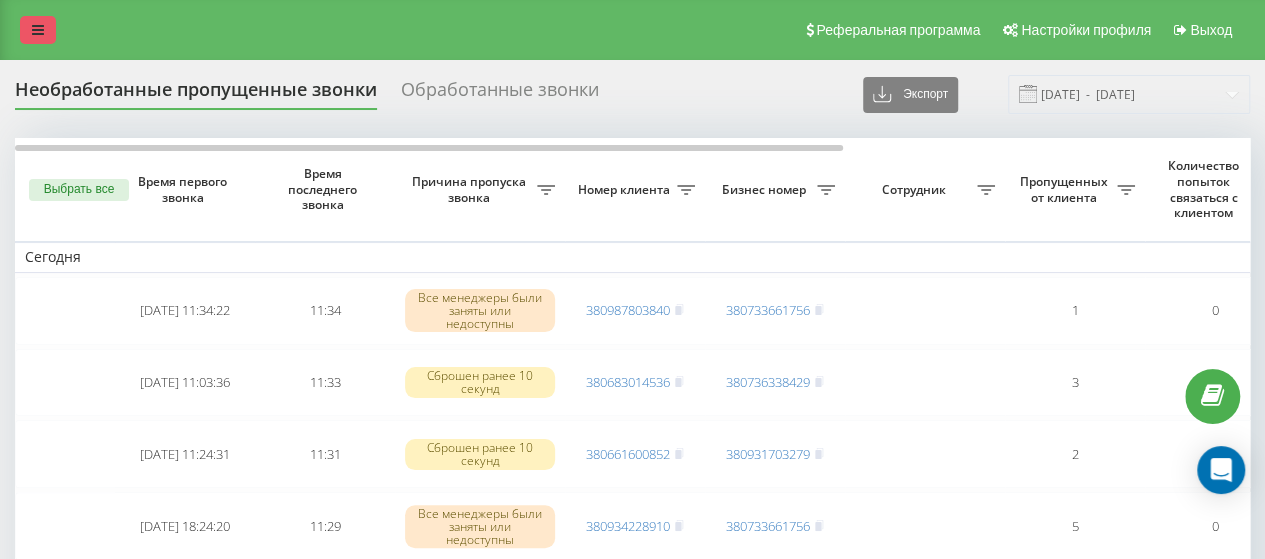 click at bounding box center [38, 30] 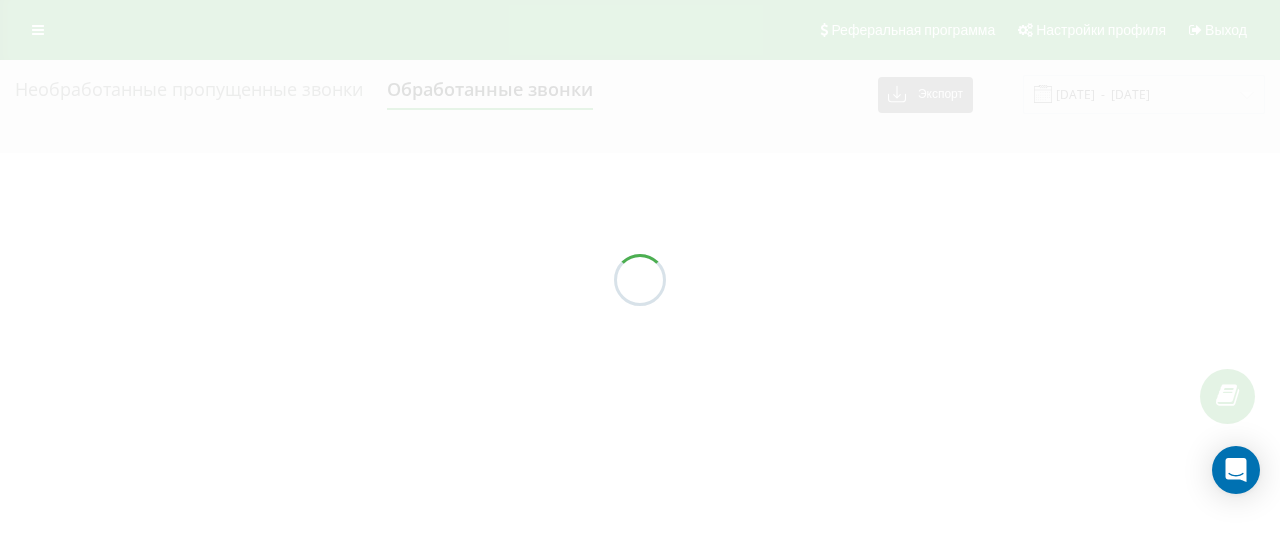 scroll, scrollTop: 0, scrollLeft: 0, axis: both 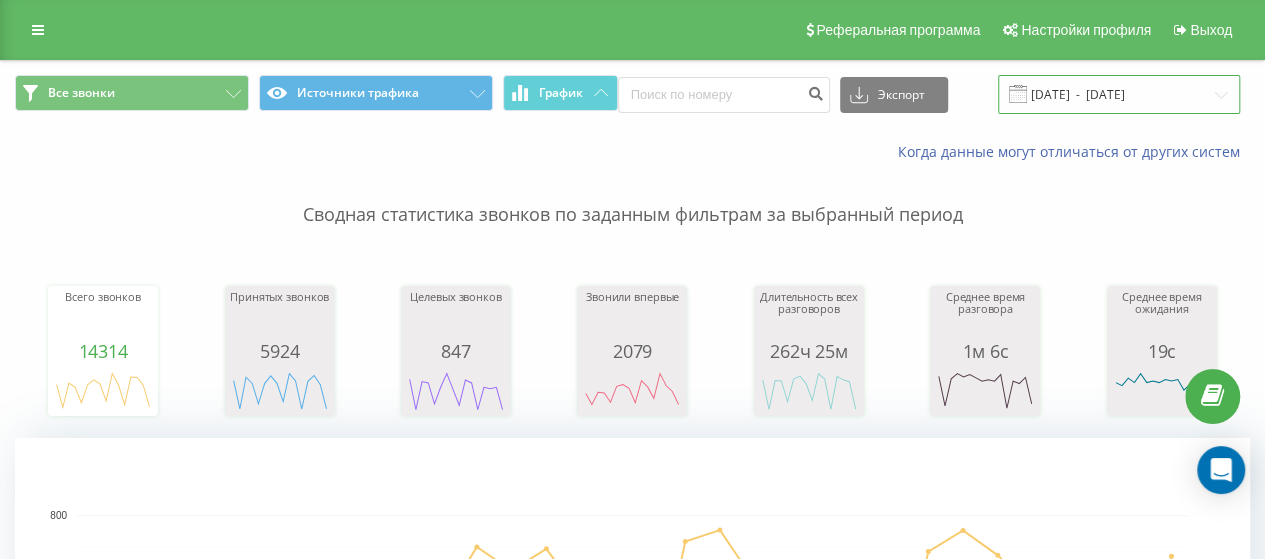 click on "[DATE]  -  [DATE]" at bounding box center [1119, 94] 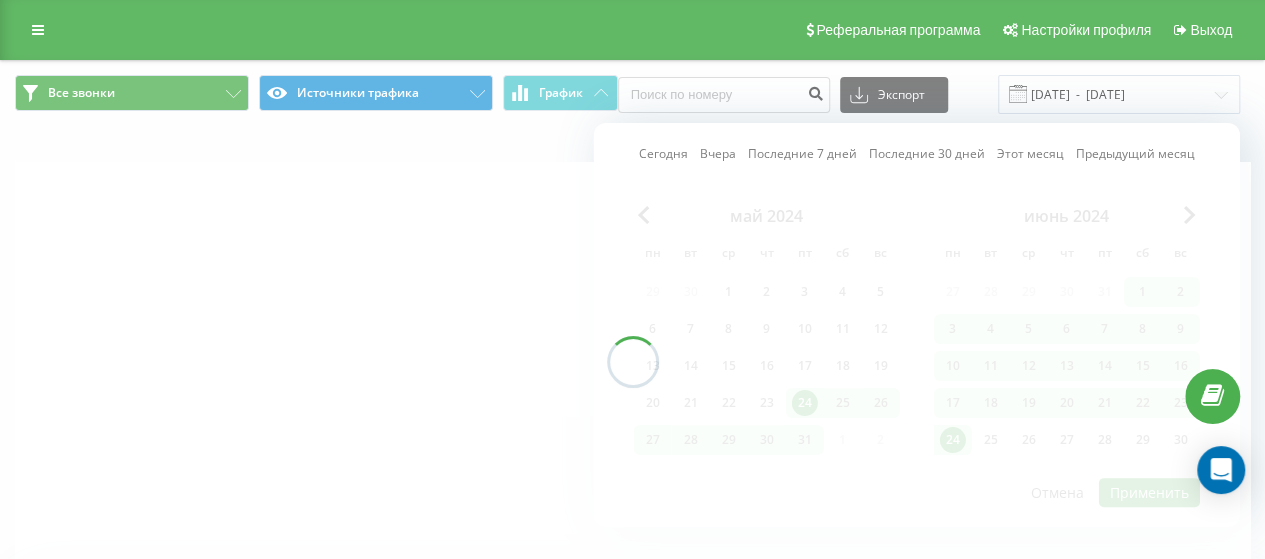 click on "Сегодня" at bounding box center [663, 153] 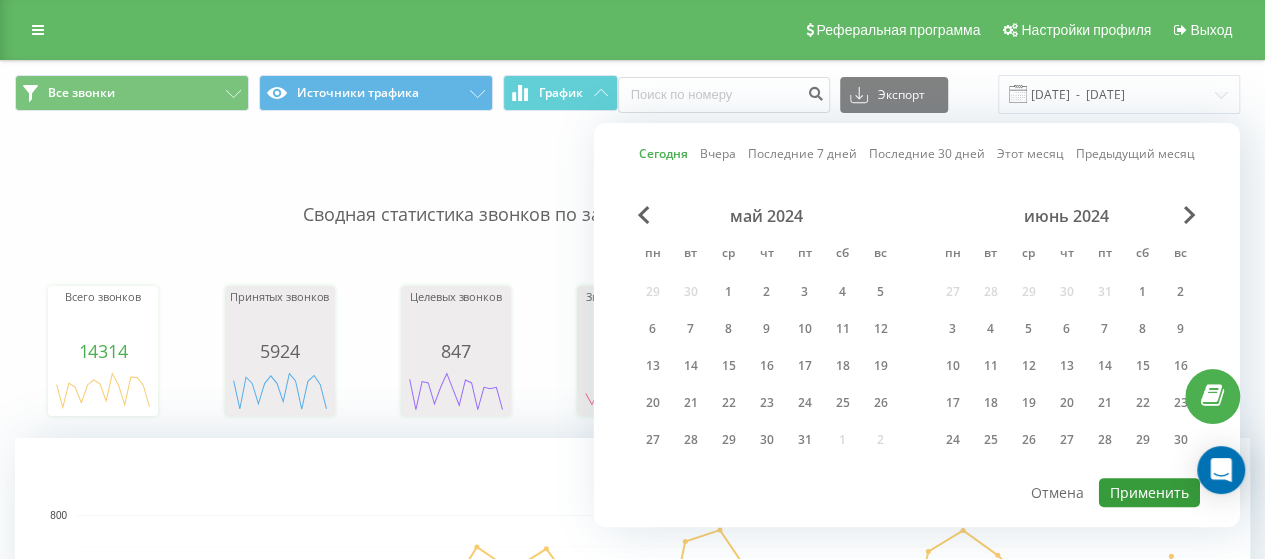 click on "Применить" at bounding box center [1149, 492] 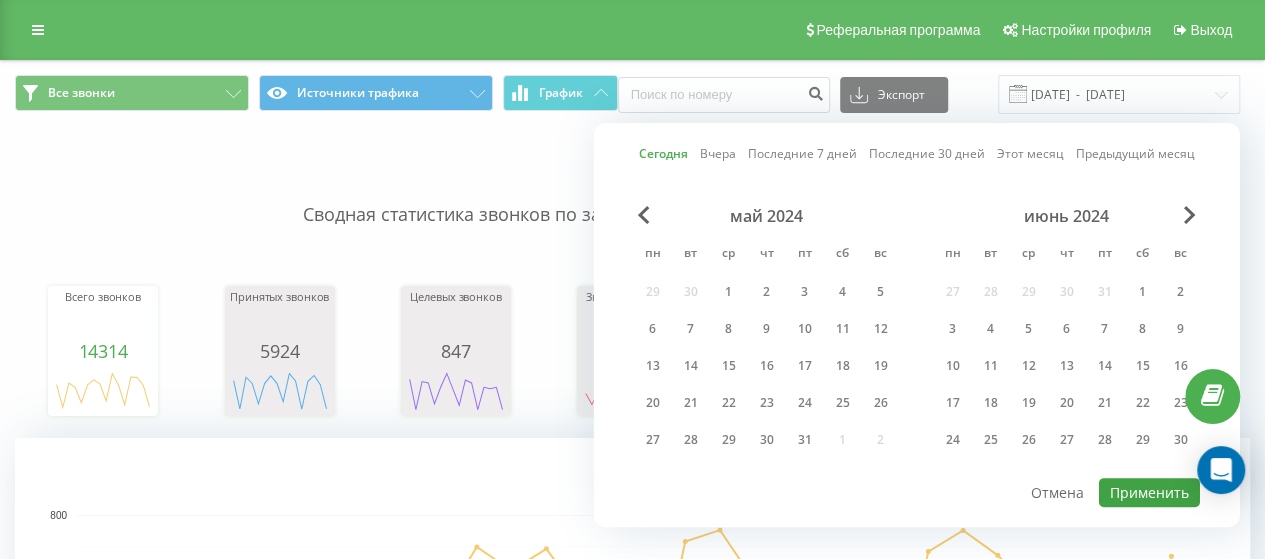 type on "[DATE]  -  [DATE]" 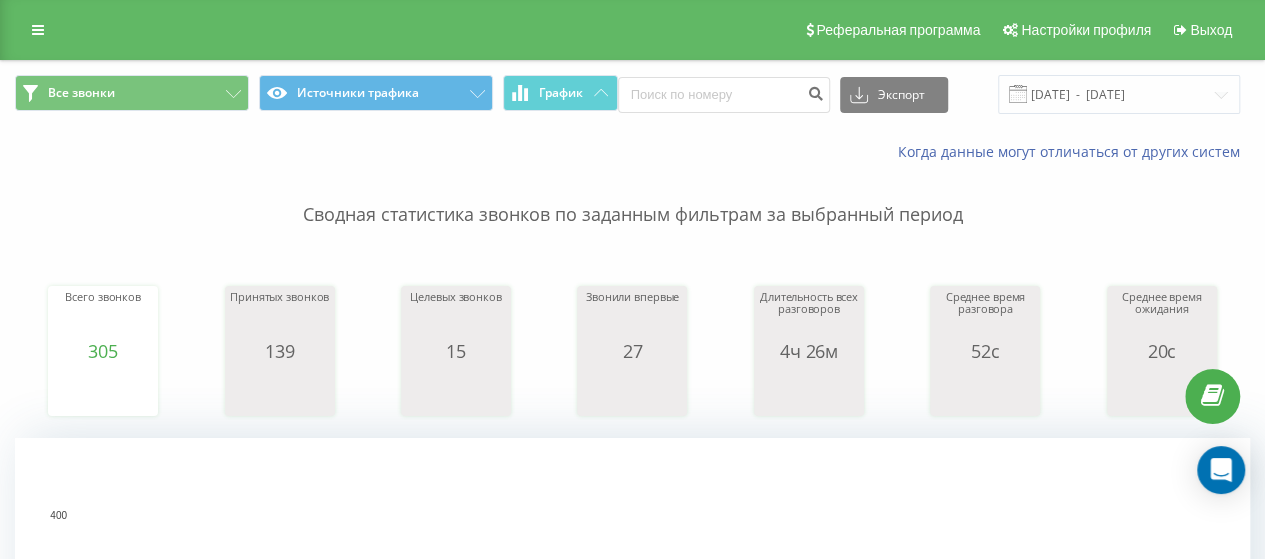 scroll, scrollTop: 700, scrollLeft: 0, axis: vertical 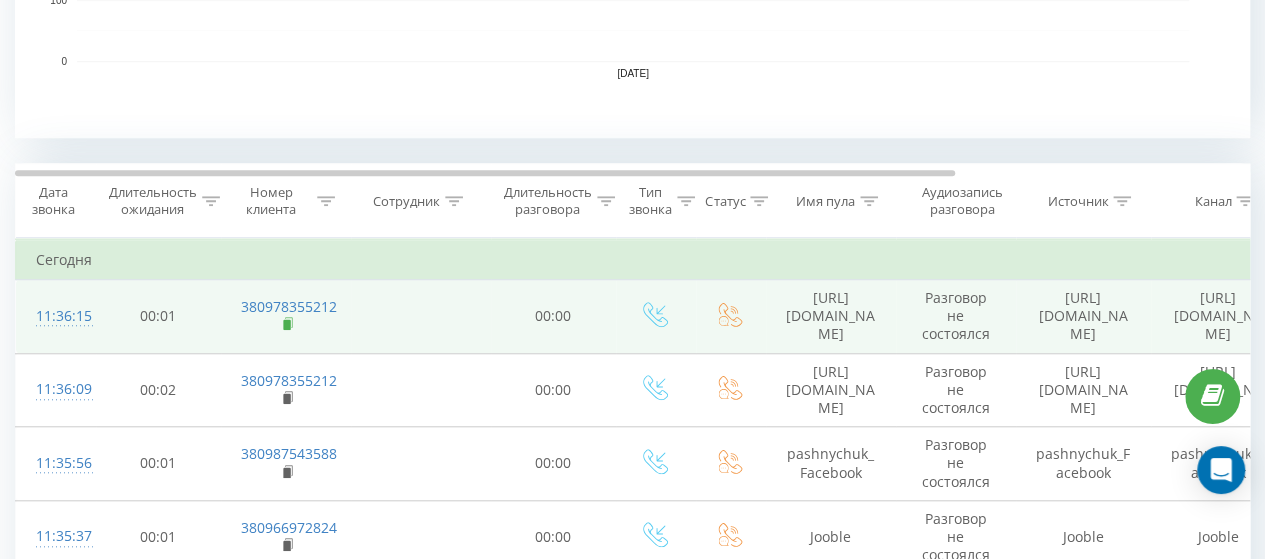 click 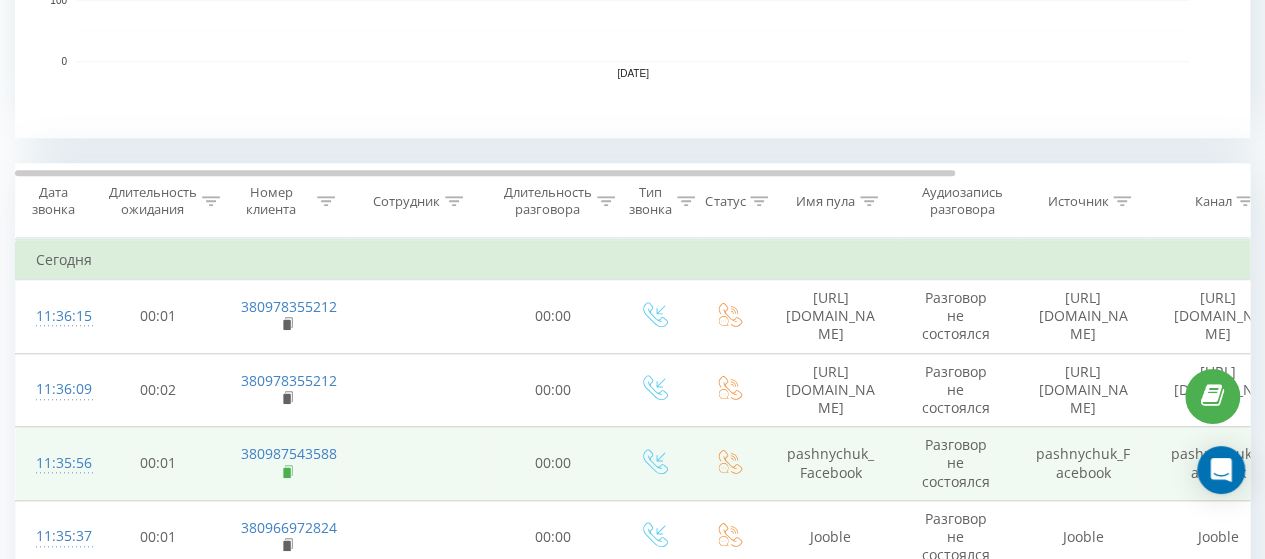 click 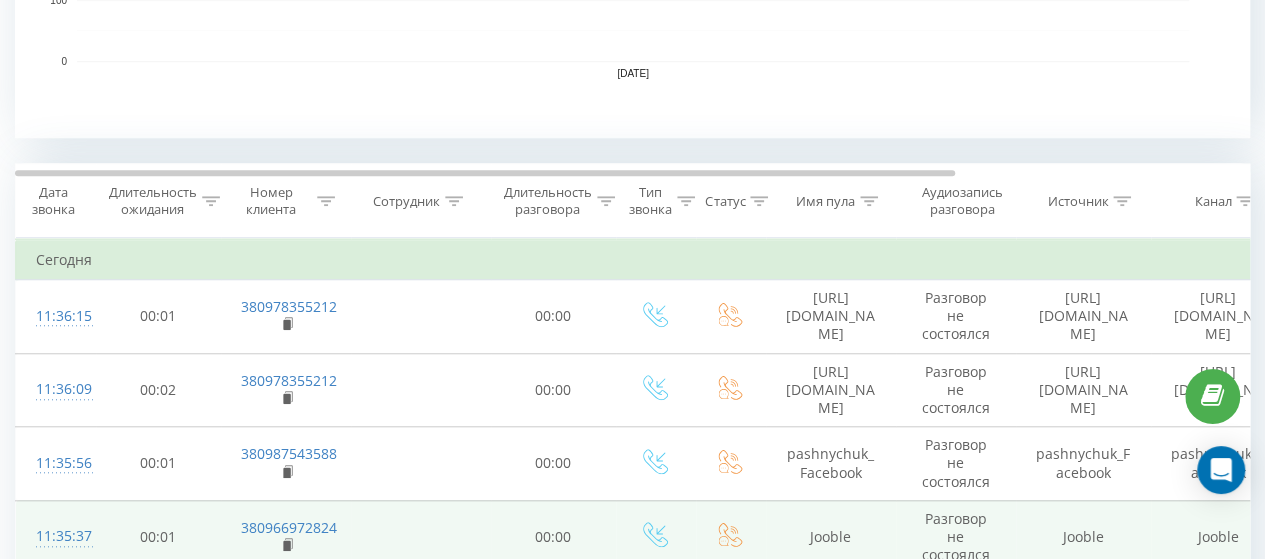 click on "380966972824" at bounding box center [286, 537] 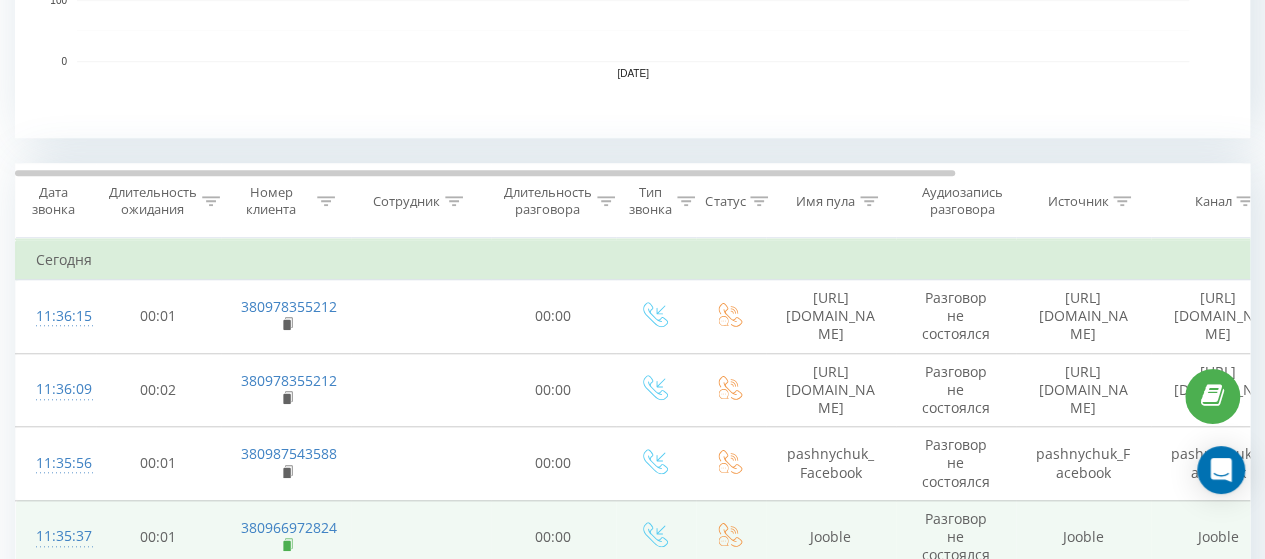 click 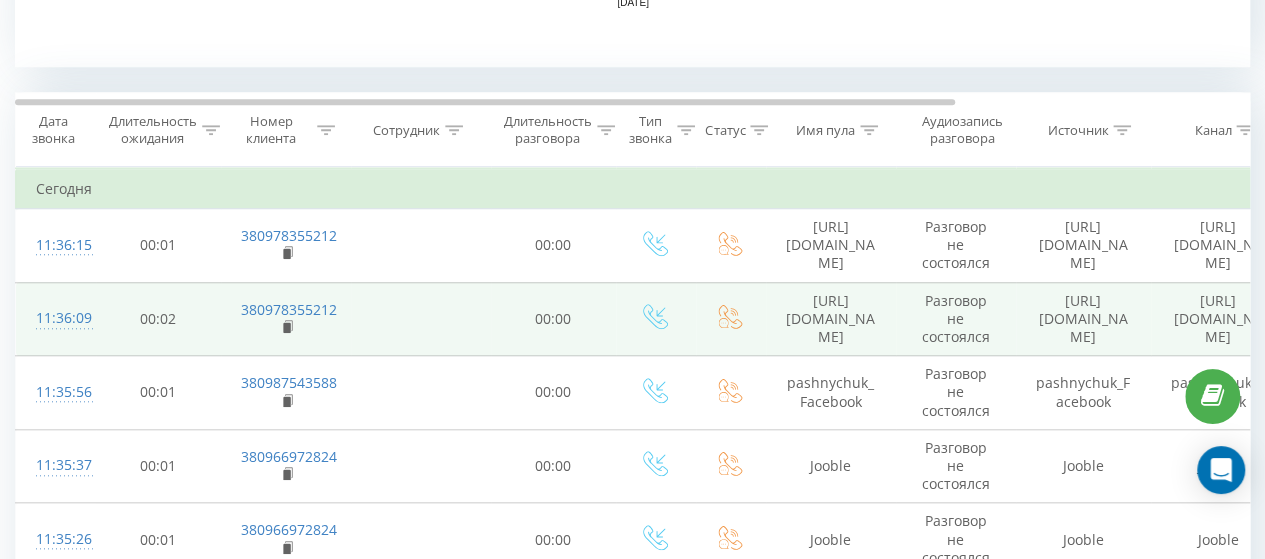 scroll, scrollTop: 800, scrollLeft: 0, axis: vertical 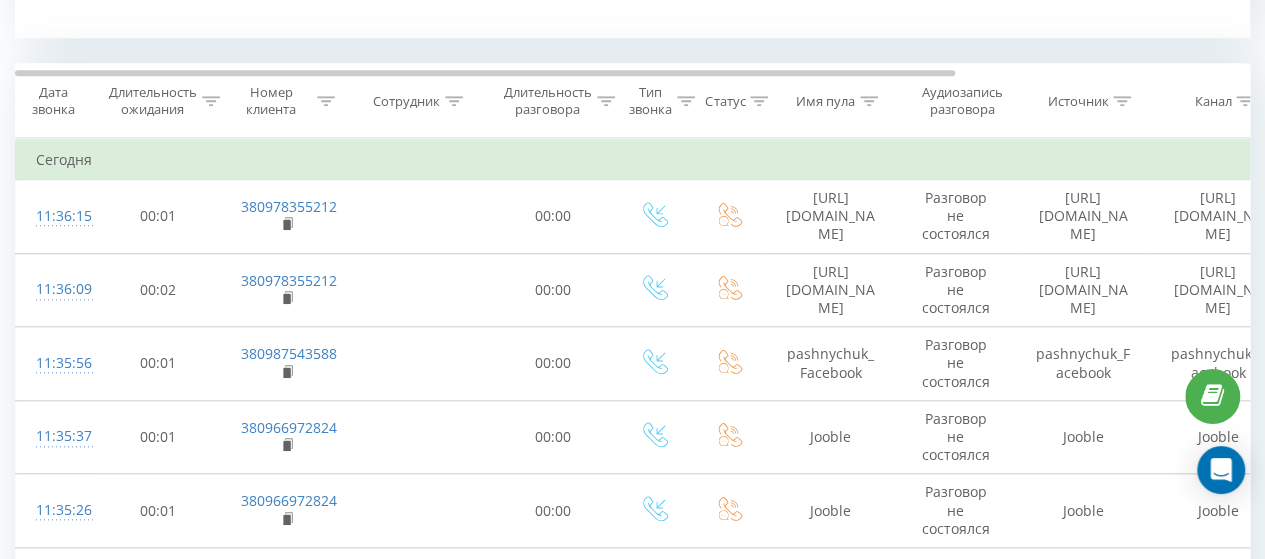 click on "Сегодня" at bounding box center (826, 160) 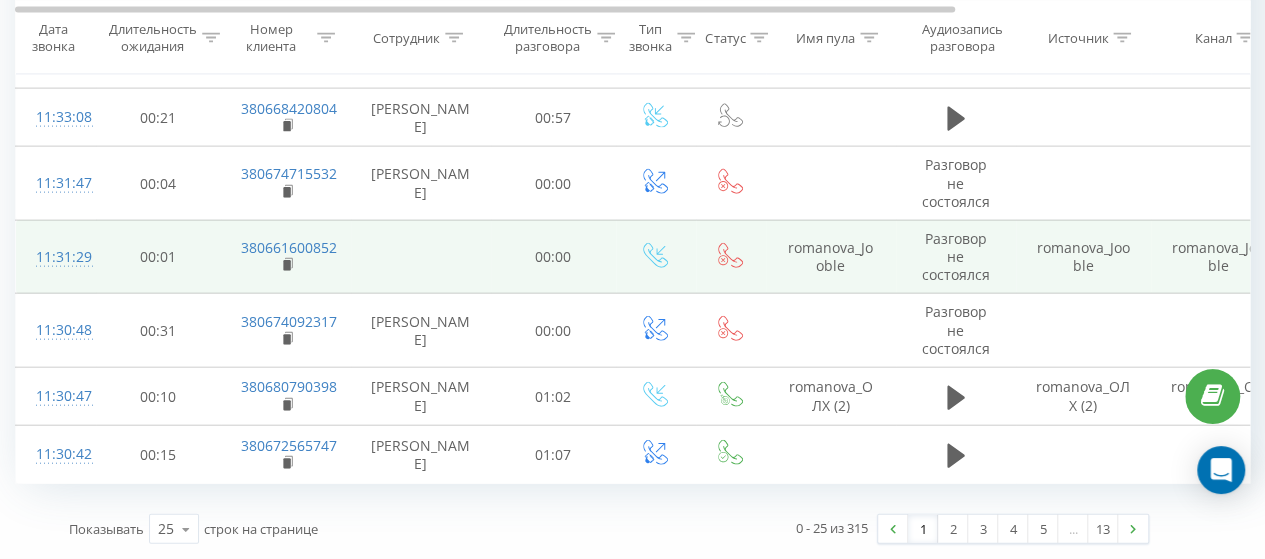 scroll, scrollTop: 2218, scrollLeft: 0, axis: vertical 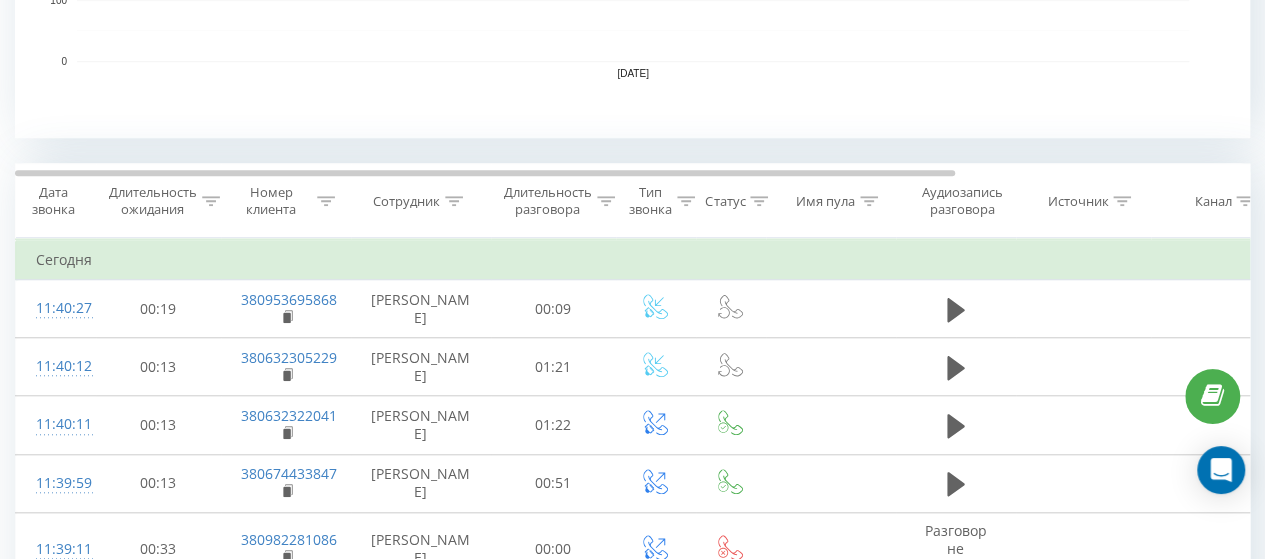 click 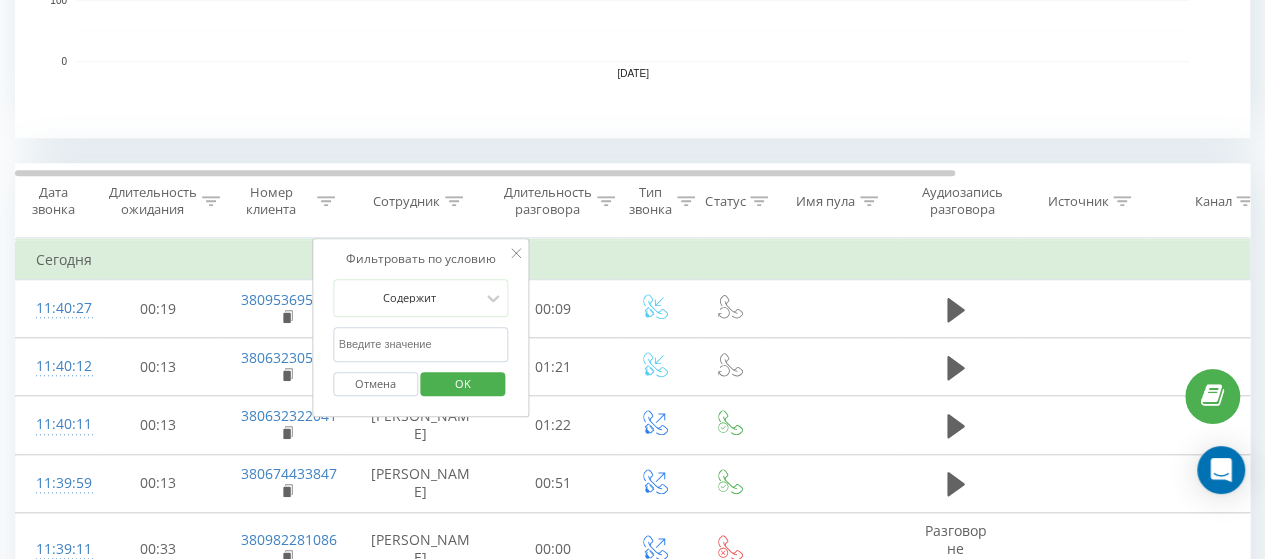 click at bounding box center (421, 344) 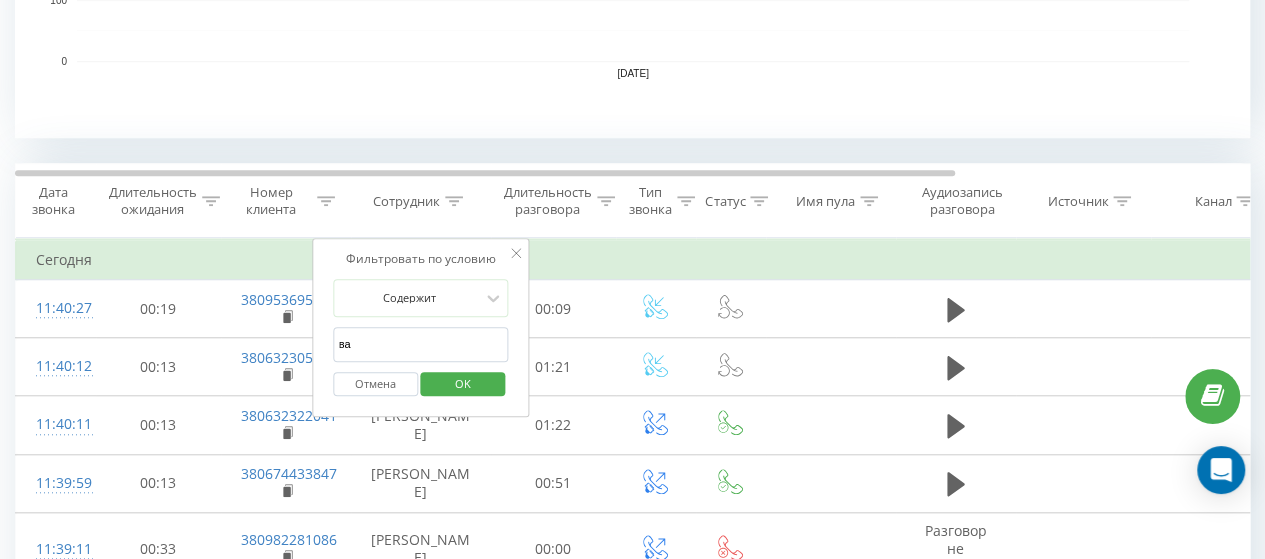 type on "валерія" 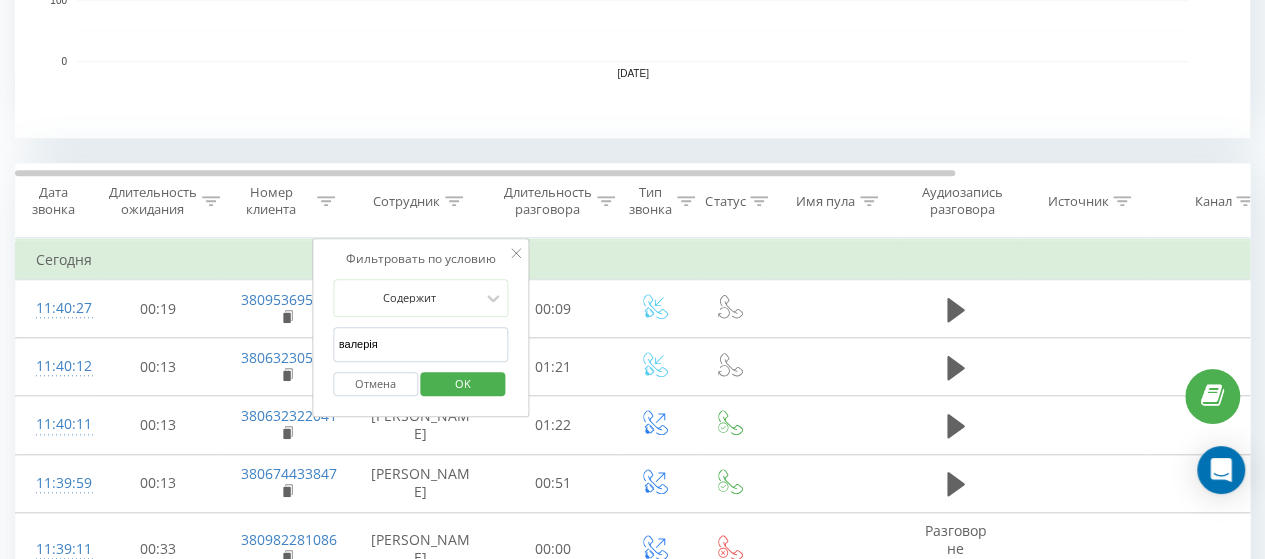 click on "OK" at bounding box center [463, 383] 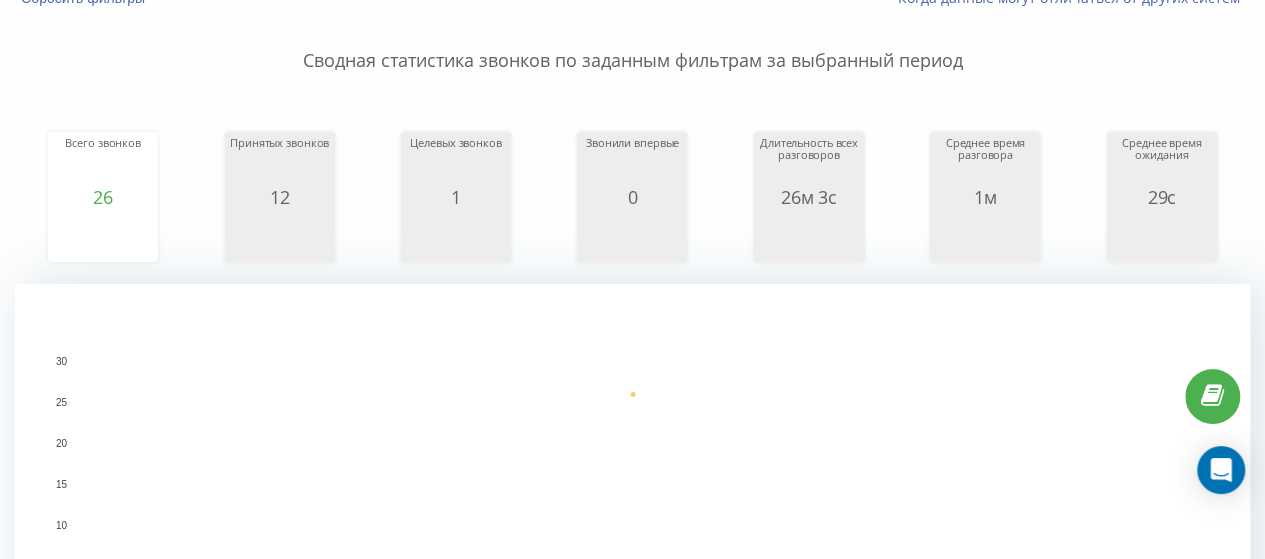 scroll, scrollTop: 0, scrollLeft: 0, axis: both 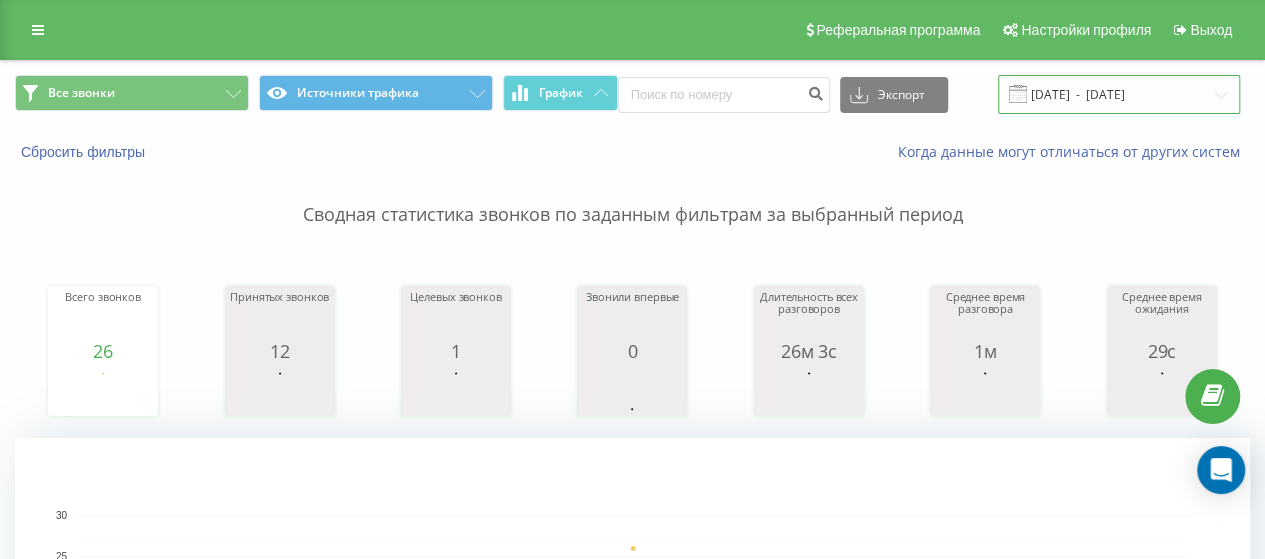 click on "[DATE]  -  [DATE]" at bounding box center (1119, 94) 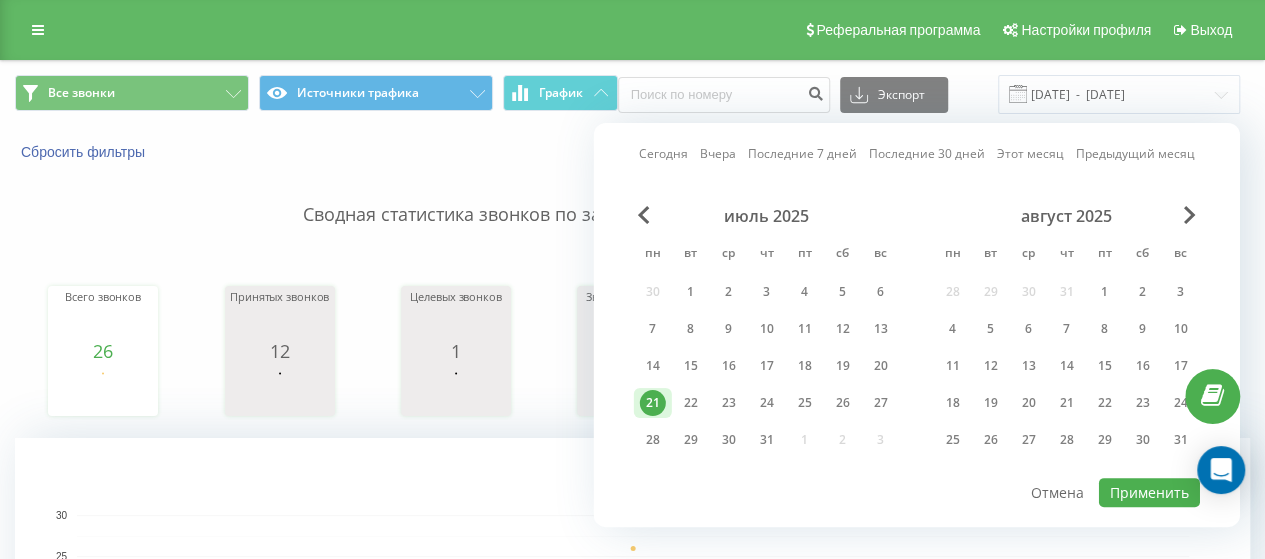 click on "Сегодня" at bounding box center [663, 153] 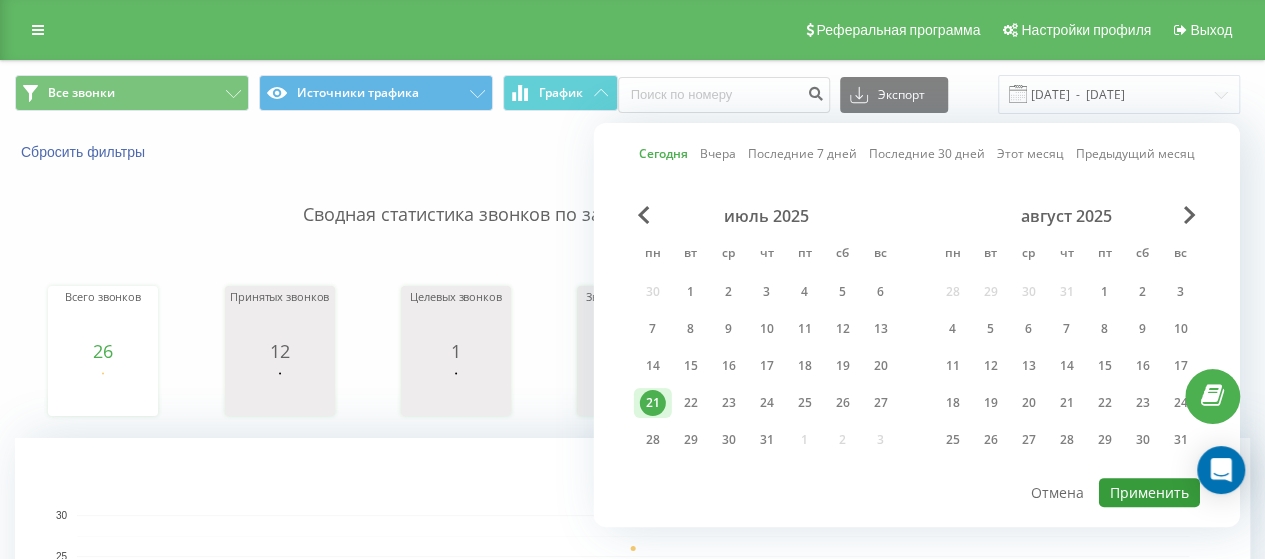 click on "Применить" at bounding box center [1149, 492] 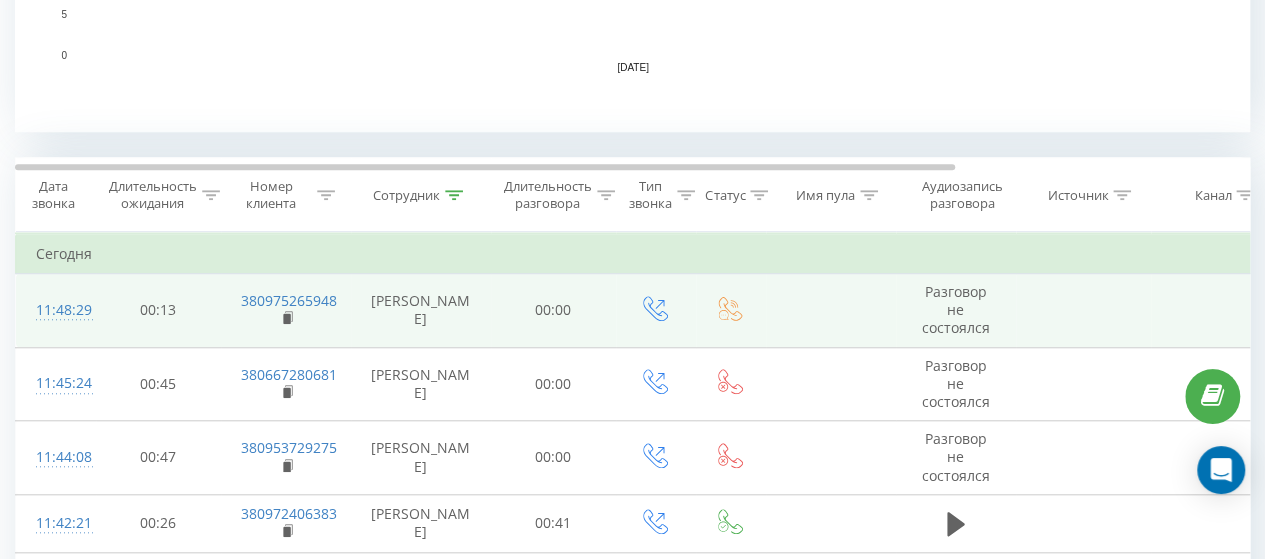 scroll, scrollTop: 800, scrollLeft: 0, axis: vertical 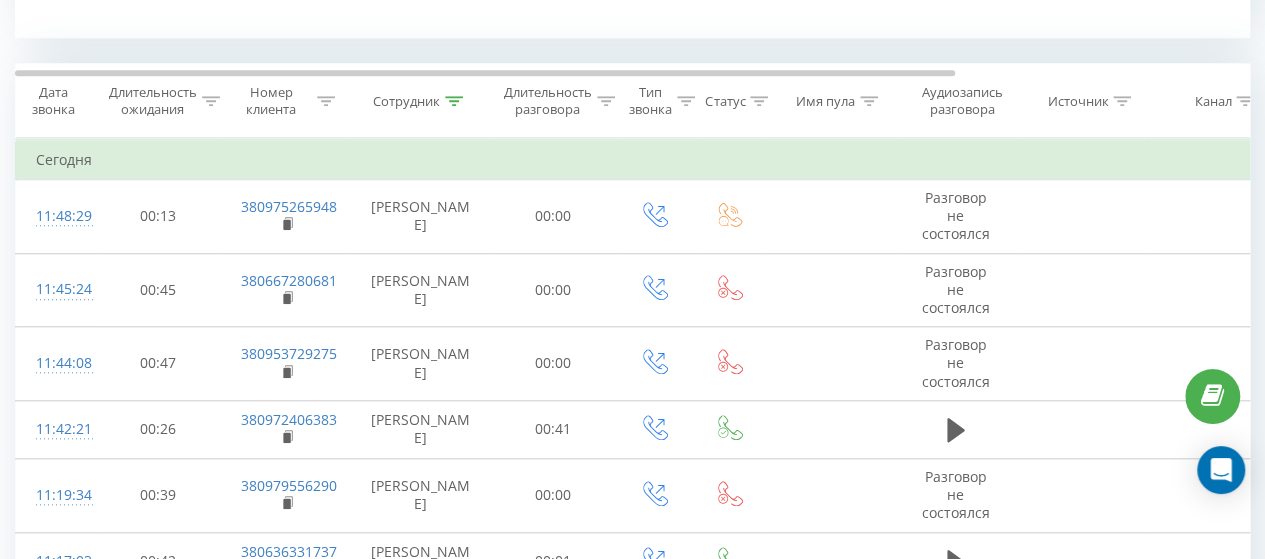 click 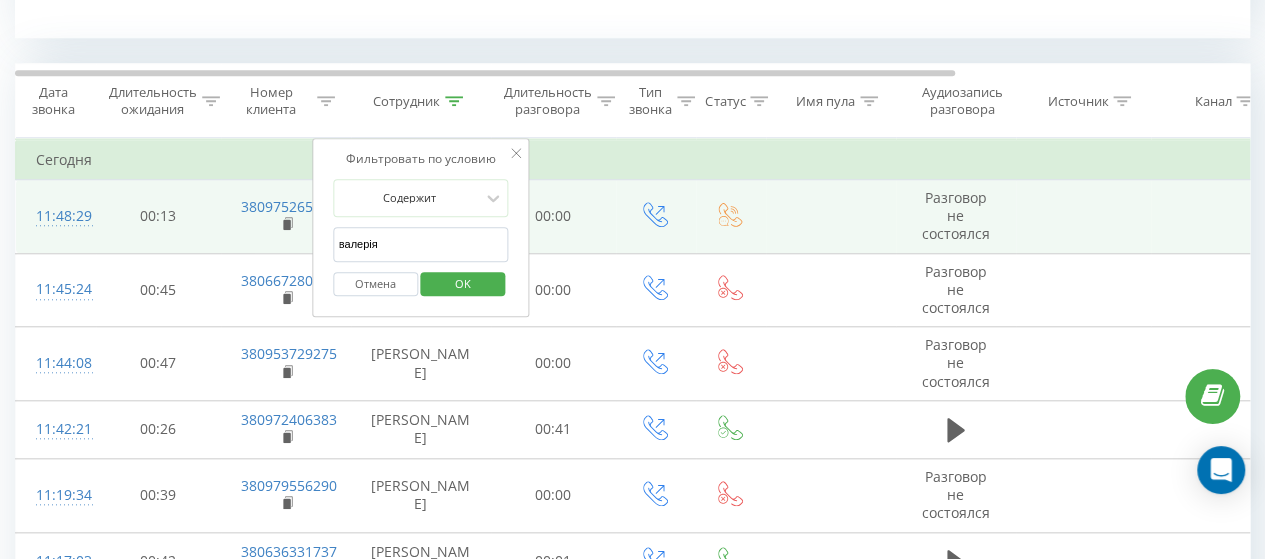 drag, startPoint x: 311, startPoint y: 248, endPoint x: 172, endPoint y: 227, distance: 140.57738 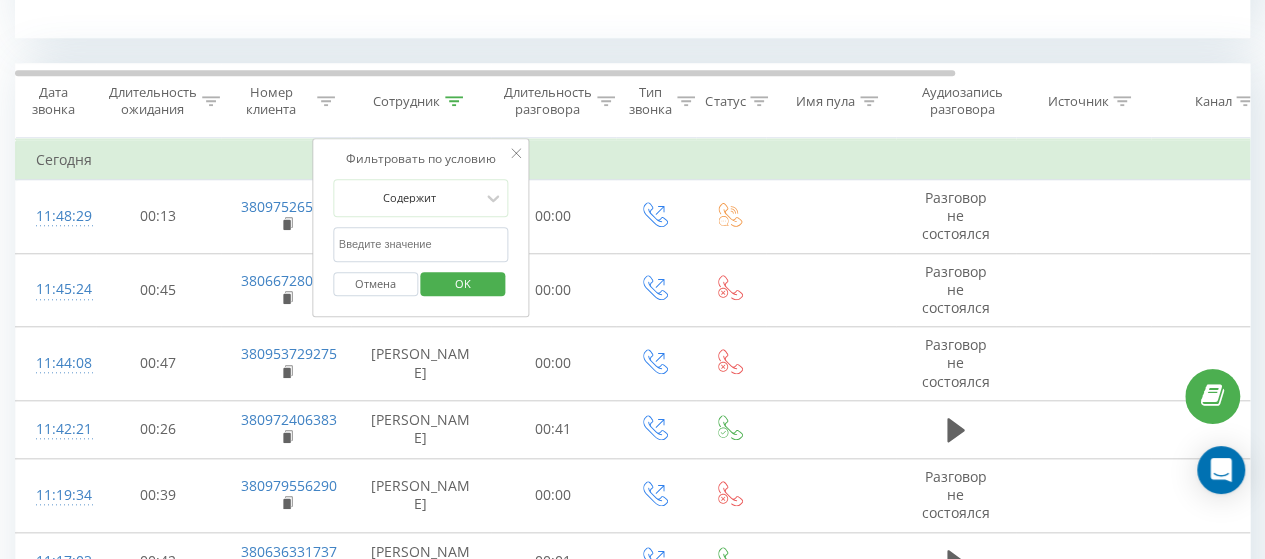 type 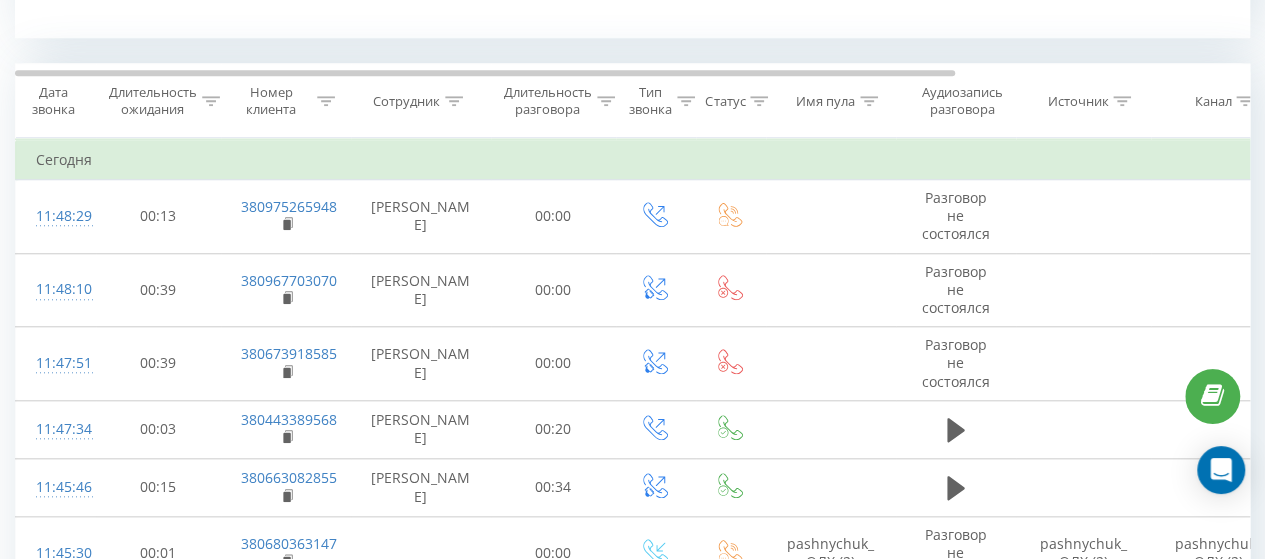 scroll, scrollTop: 1100, scrollLeft: 0, axis: vertical 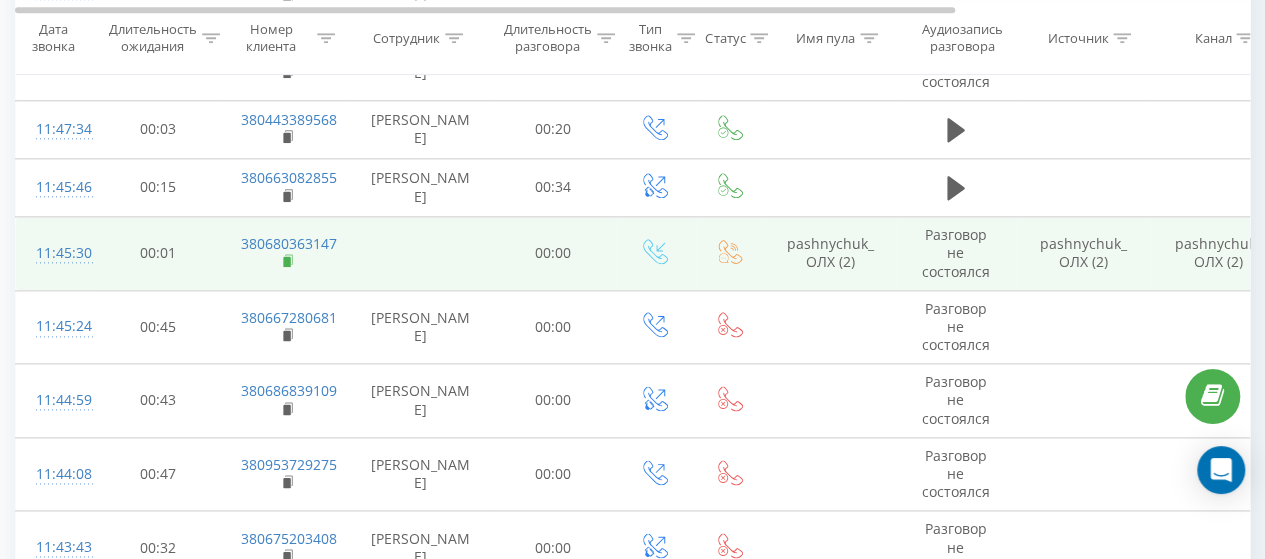 click 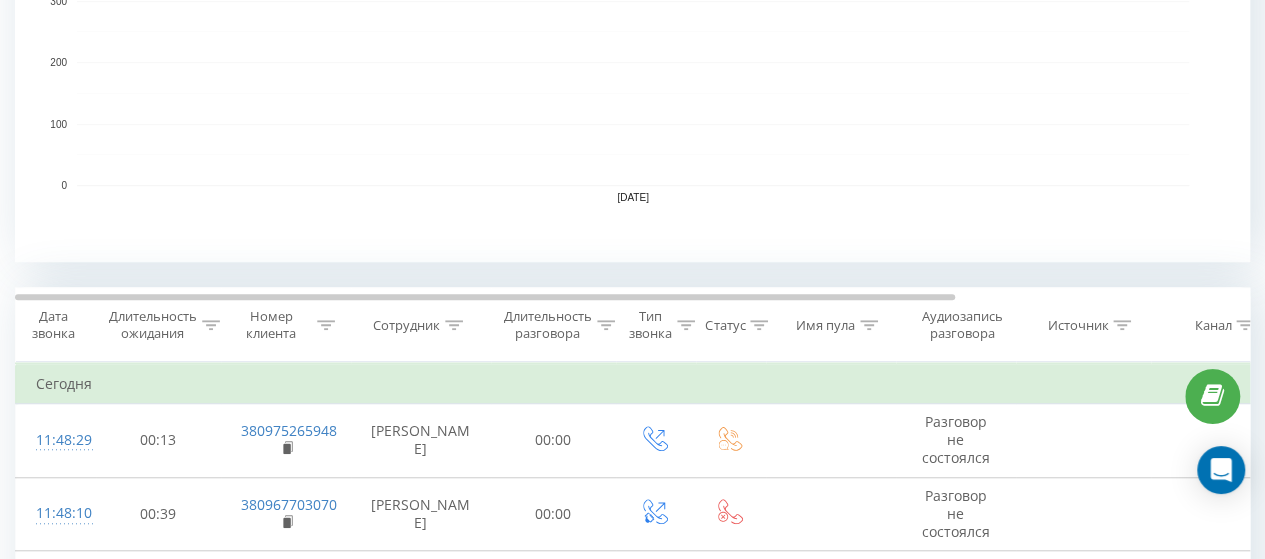 scroll, scrollTop: 600, scrollLeft: 0, axis: vertical 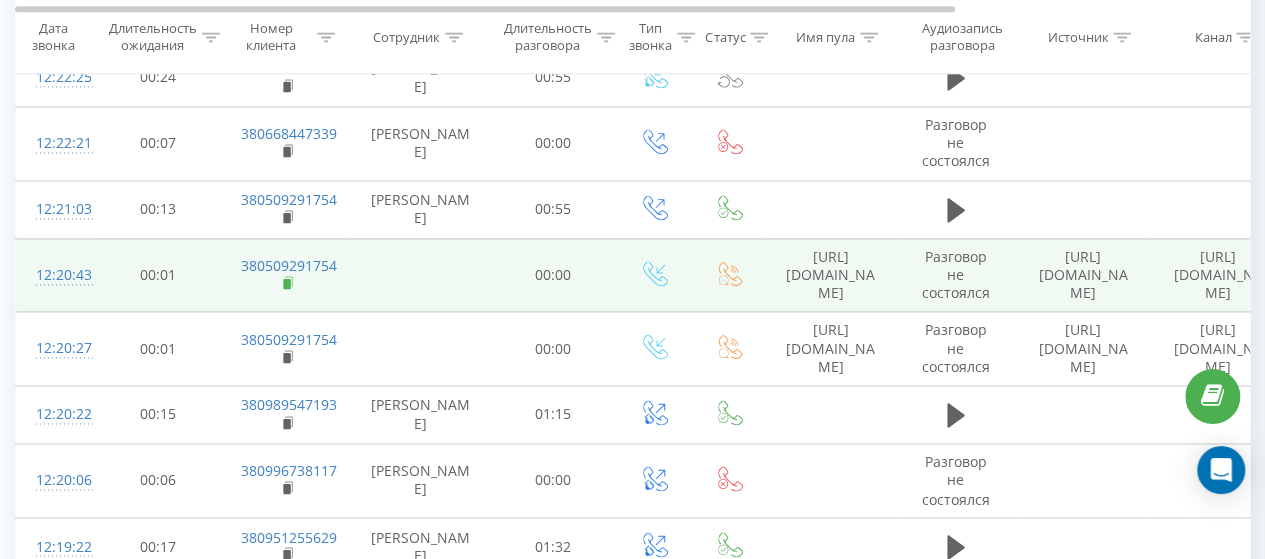 click 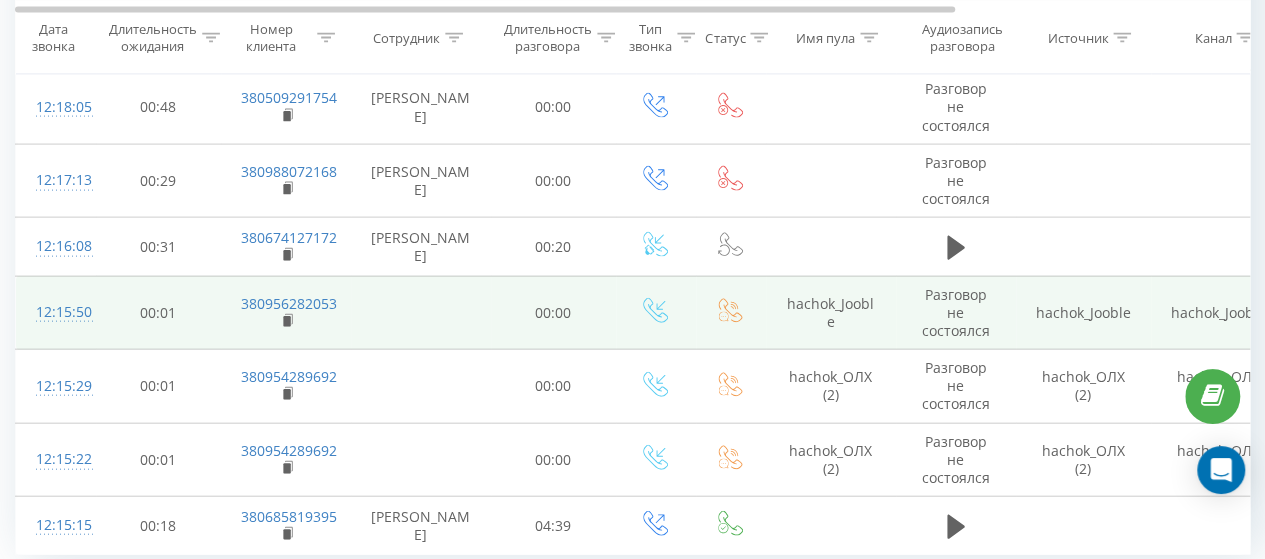 scroll, scrollTop: 2172, scrollLeft: 0, axis: vertical 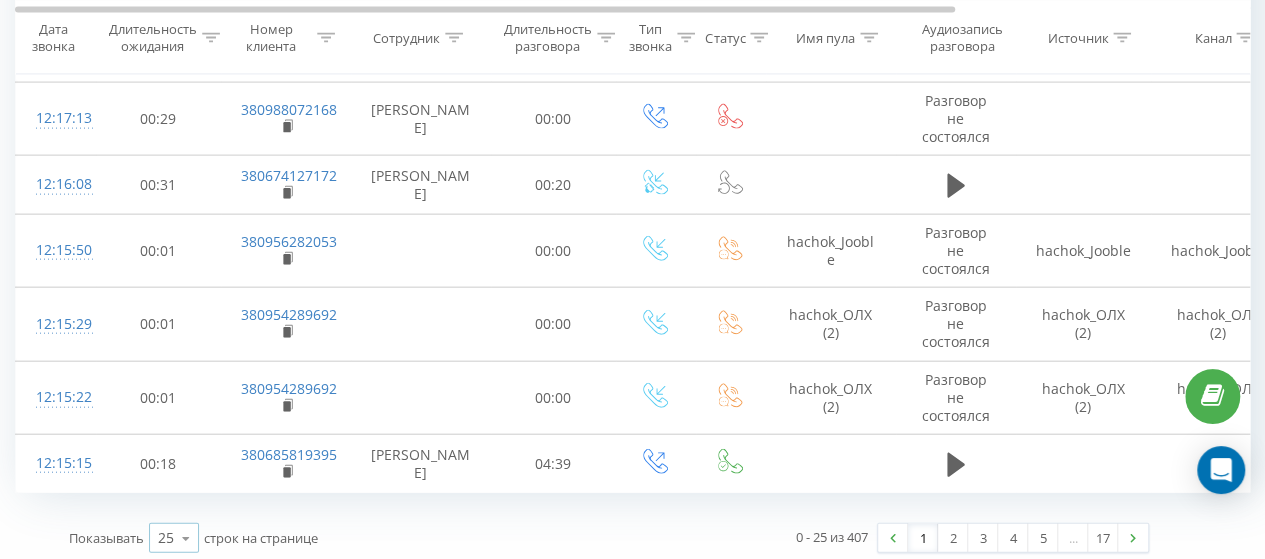 click at bounding box center (186, 538) 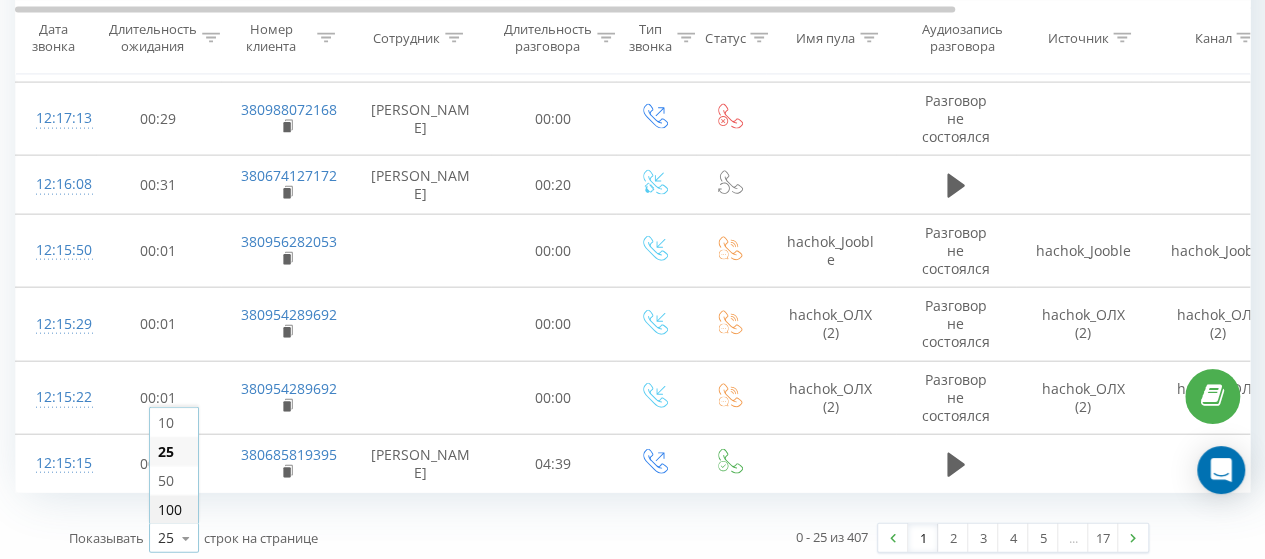 click on "100" at bounding box center (170, 509) 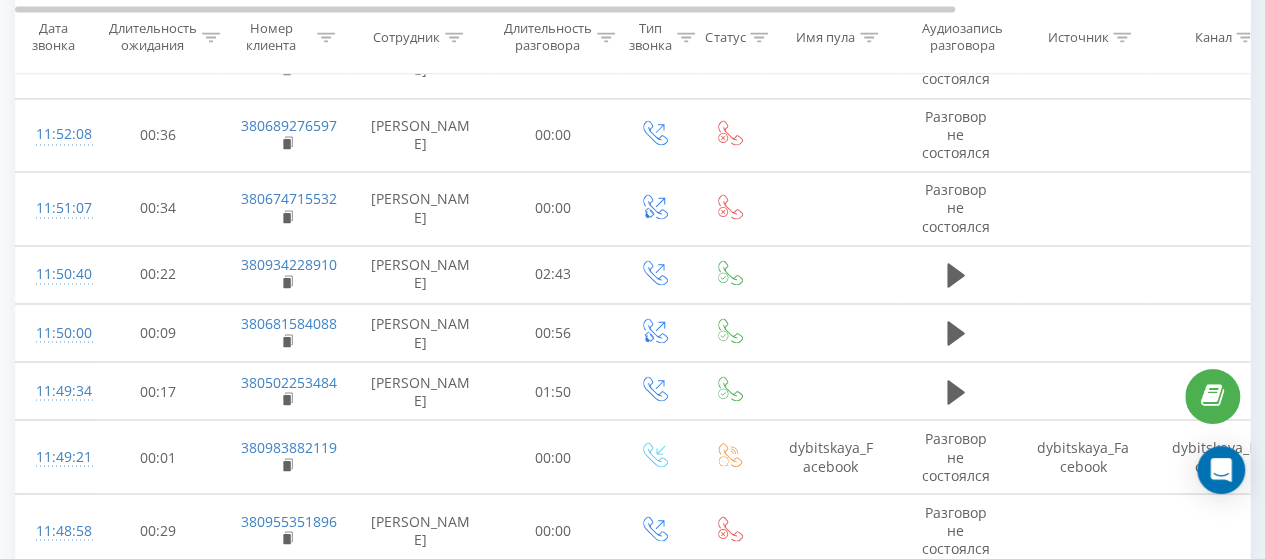 scroll, scrollTop: 5572, scrollLeft: 0, axis: vertical 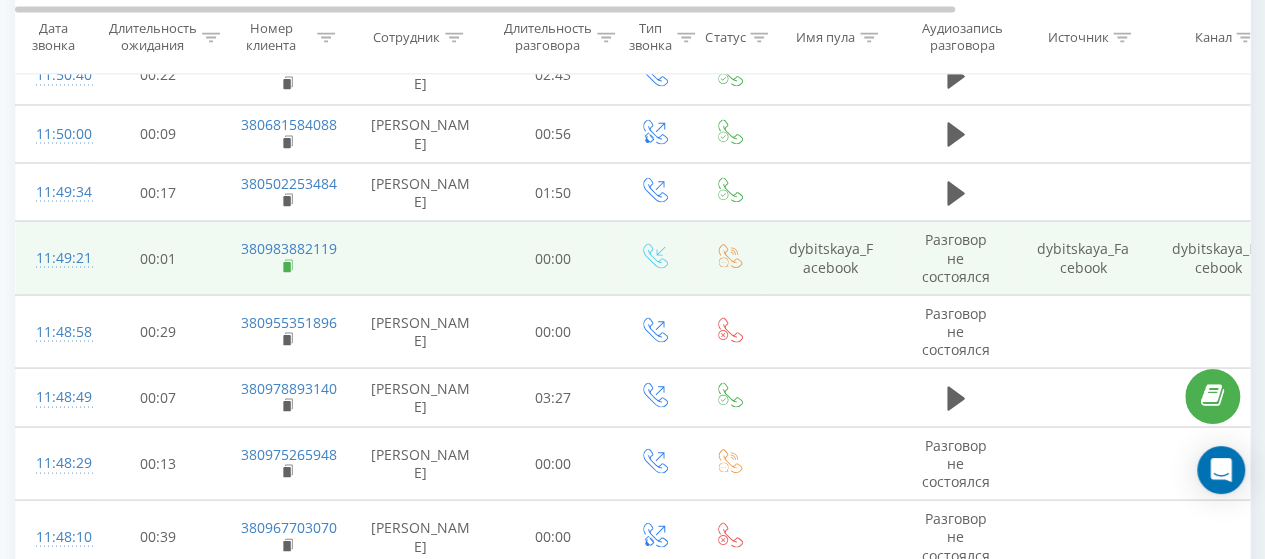click 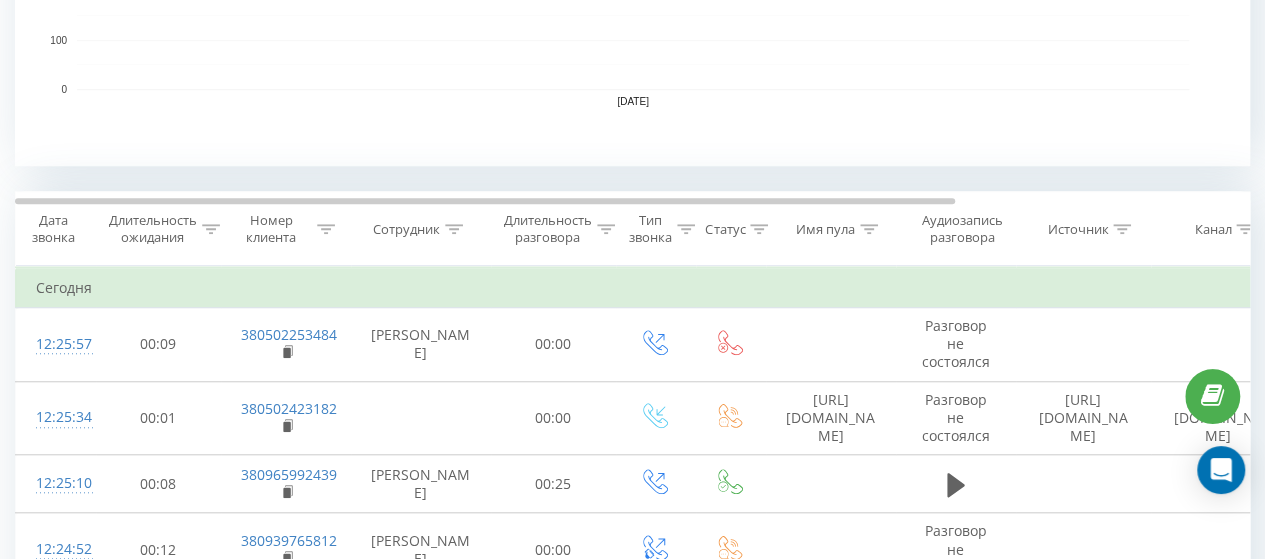 scroll, scrollTop: 172, scrollLeft: 0, axis: vertical 